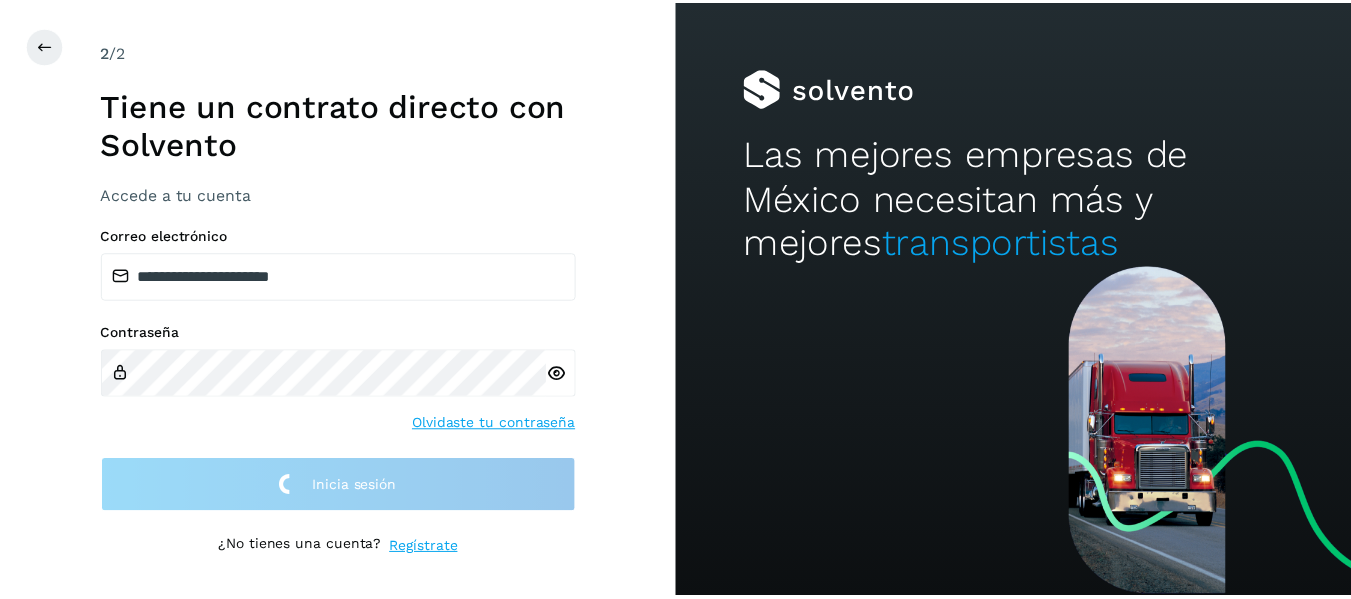 scroll, scrollTop: 0, scrollLeft: 0, axis: both 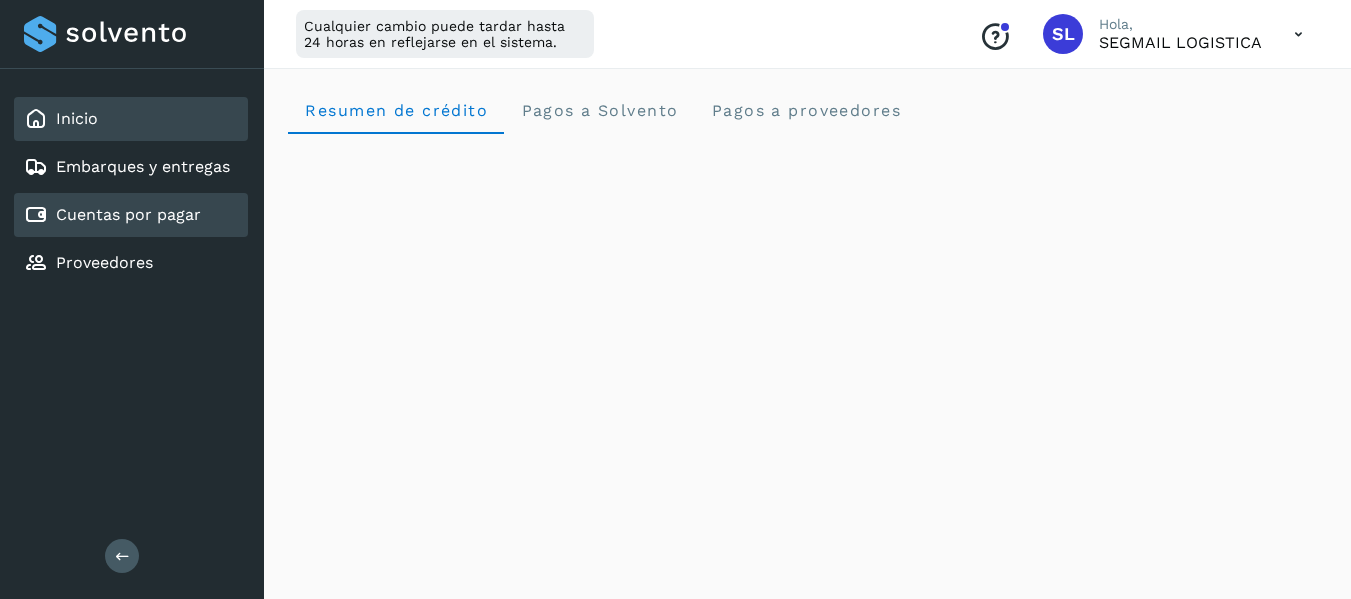 click on "Cuentas por pagar" at bounding box center (128, 214) 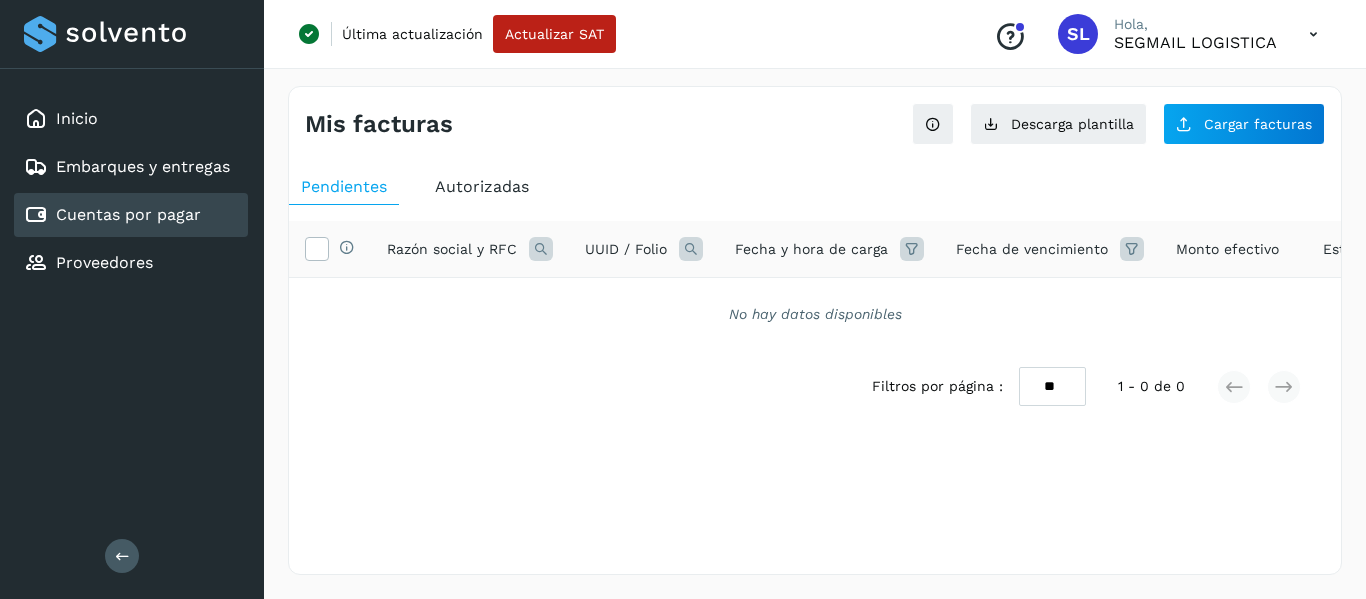 click at bounding box center [691, 249] 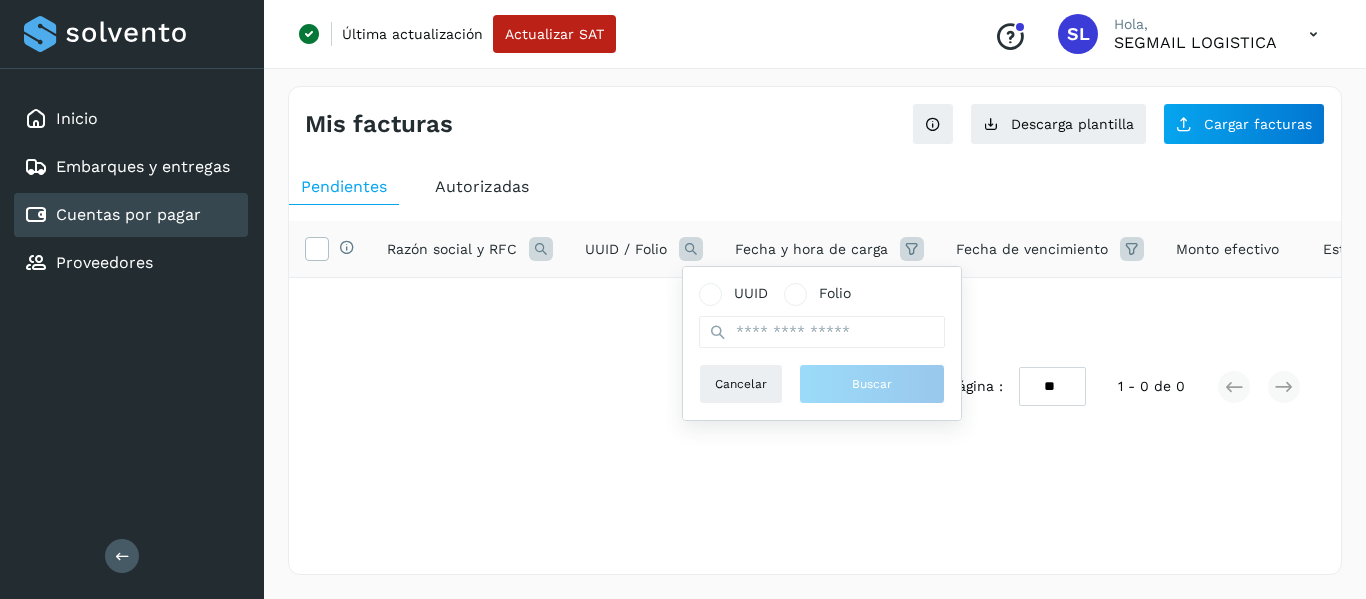 click on "Pendientes Autorizadas" at bounding box center (815, 187) 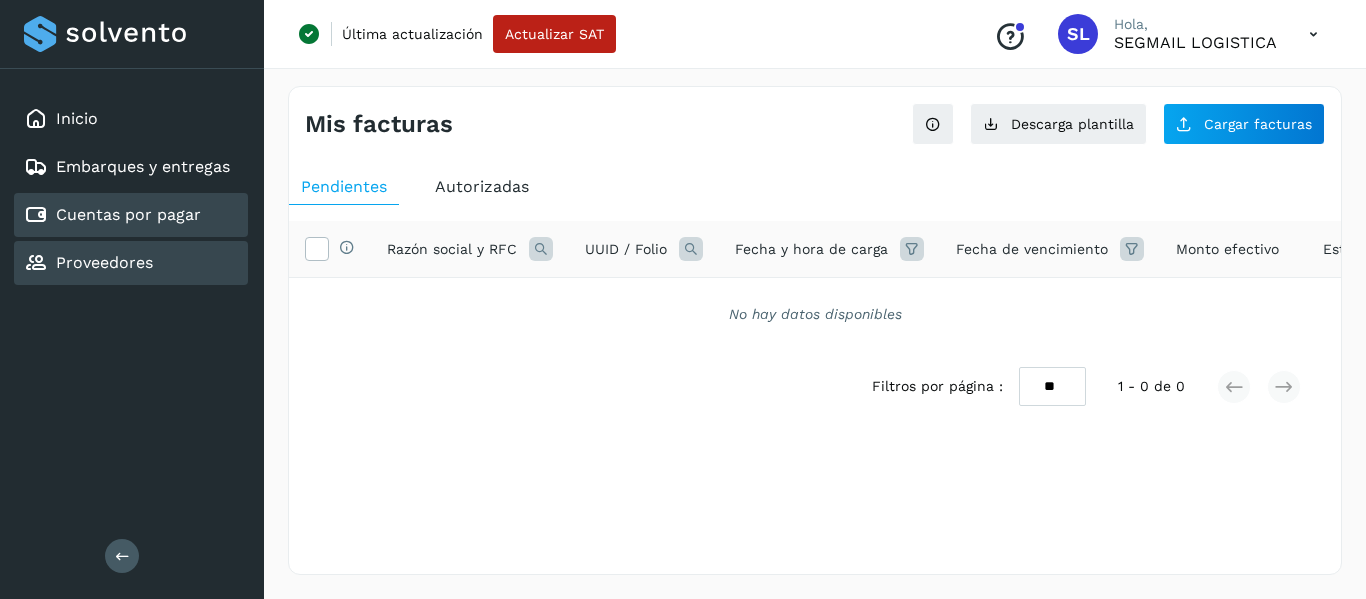 click on "Proveedores" at bounding box center [104, 262] 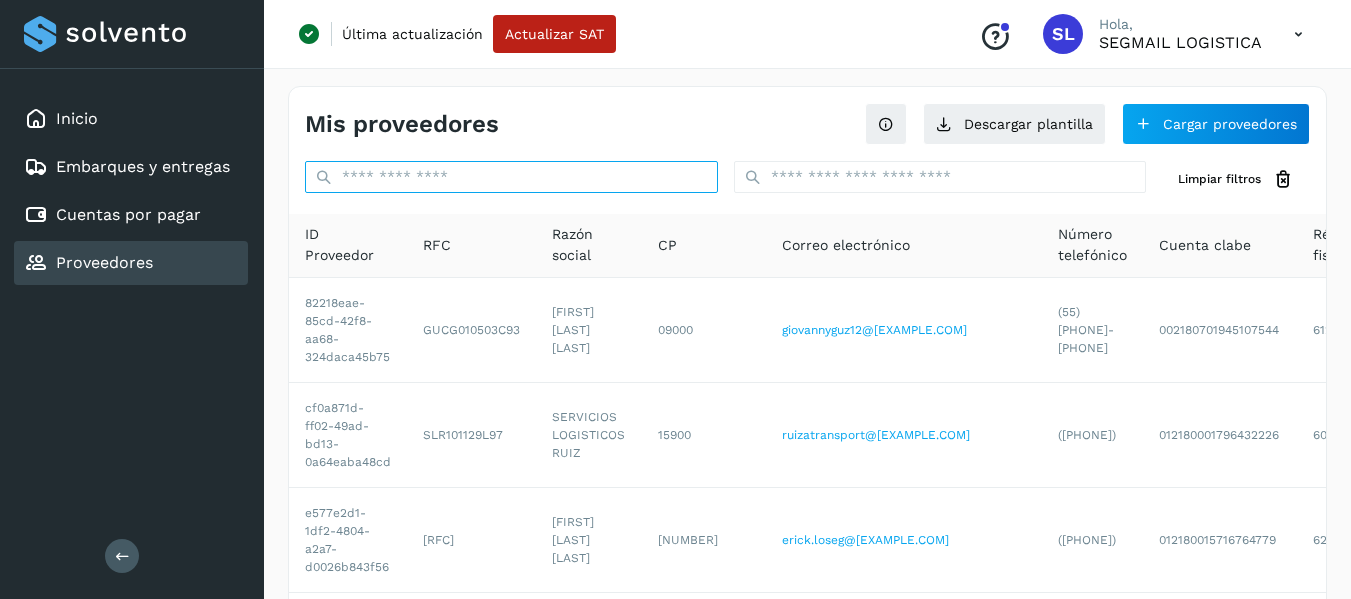 click at bounding box center (511, 177) 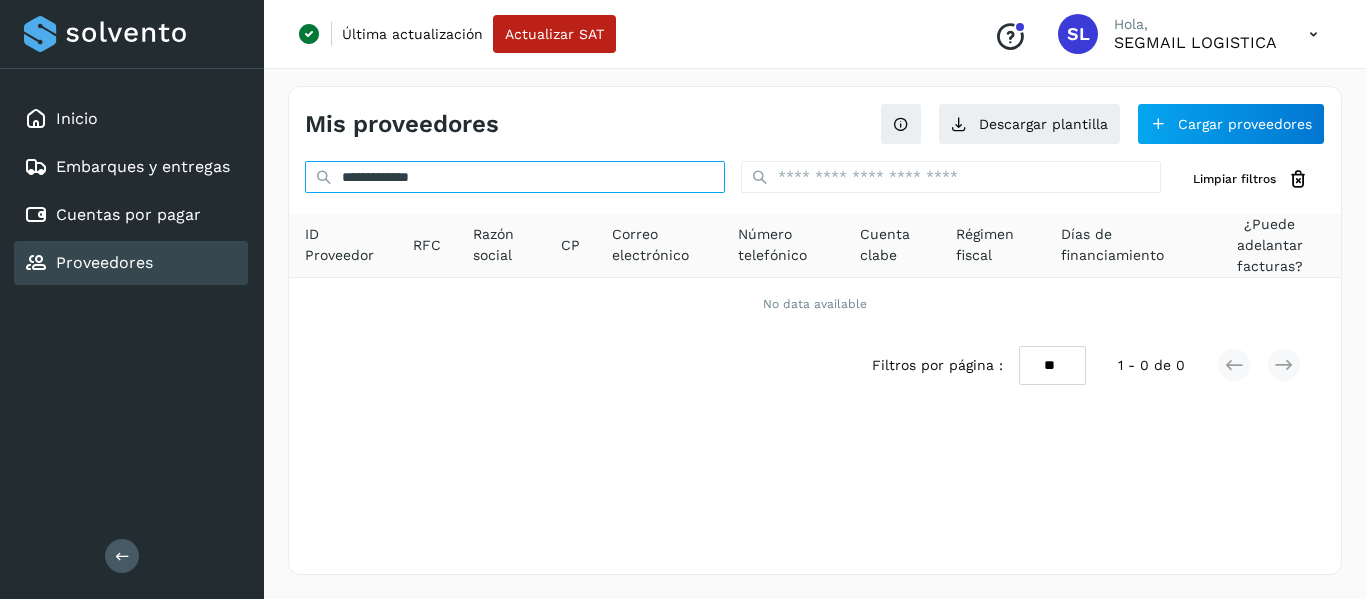 type on "**********" 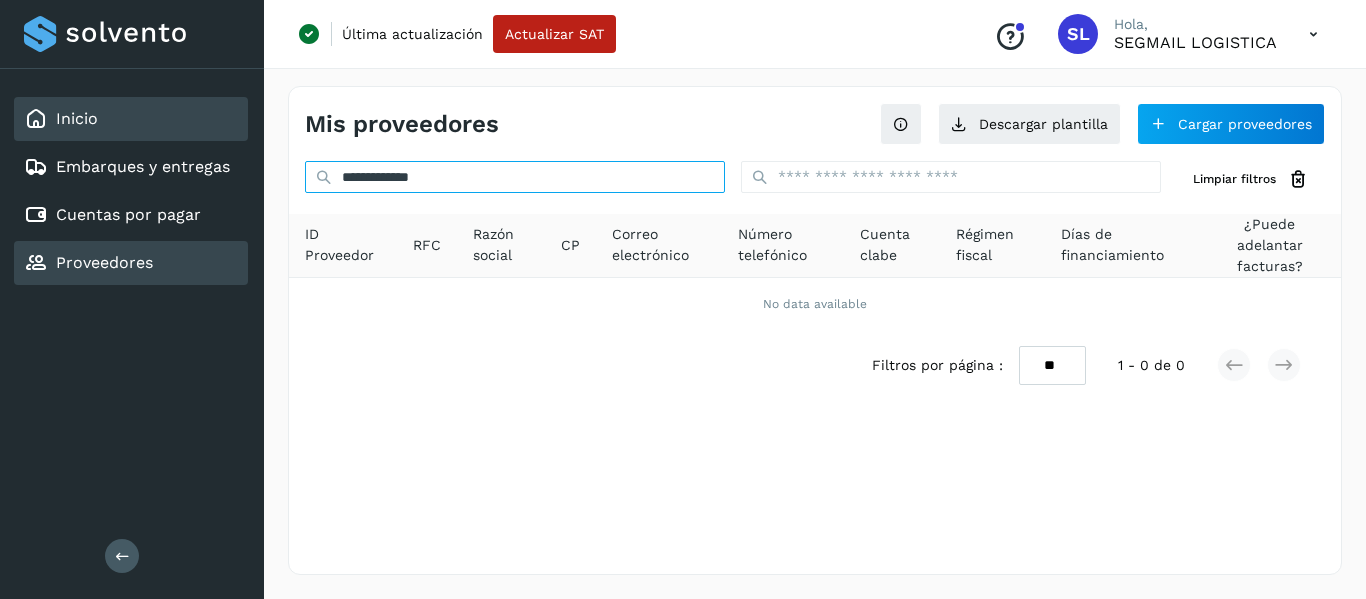 drag, startPoint x: 483, startPoint y: 178, endPoint x: 177, endPoint y: 103, distance: 315.05713 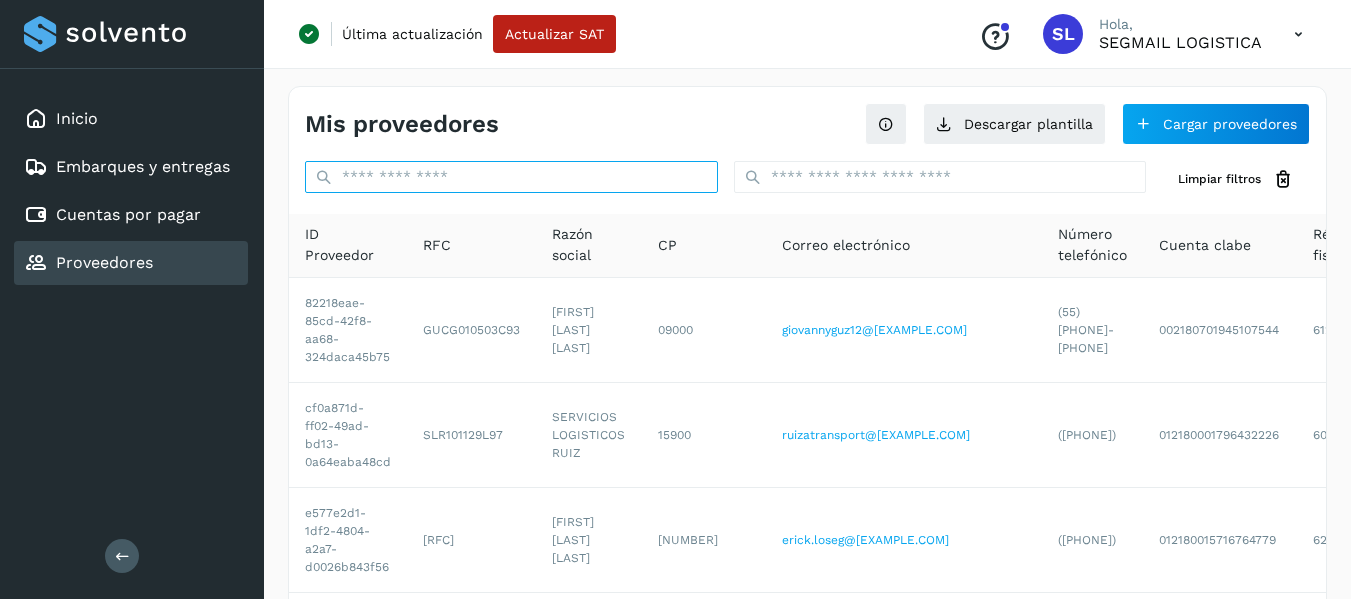 paste on "**********" 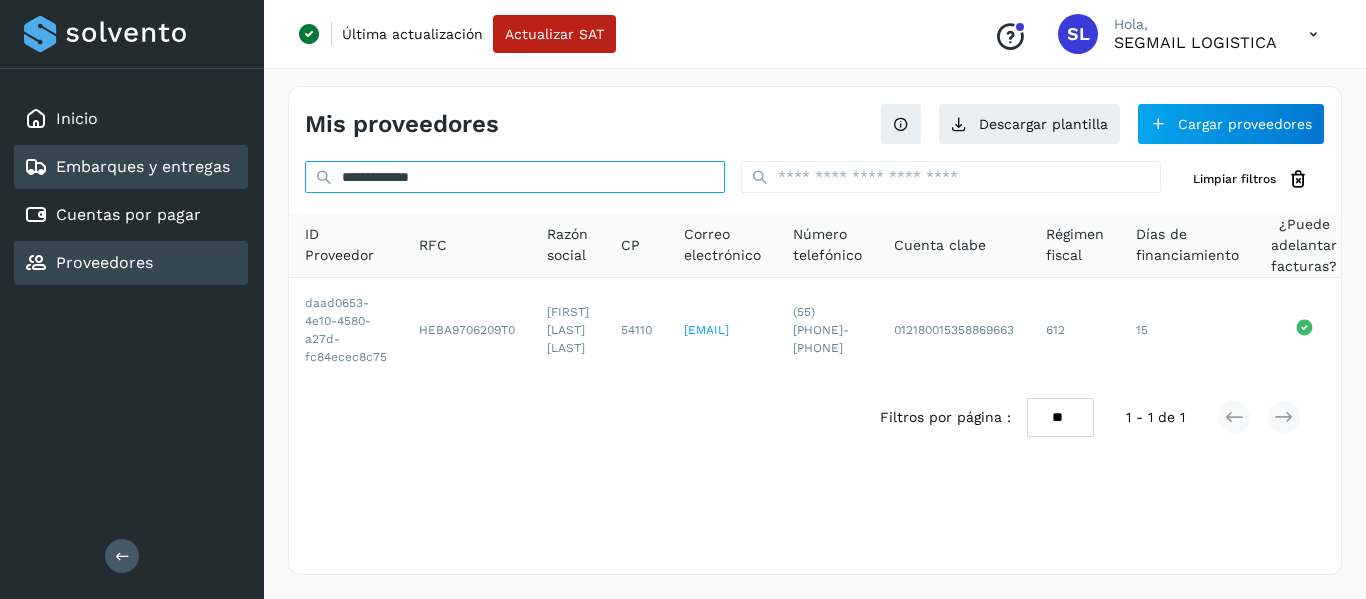 drag, startPoint x: 460, startPoint y: 187, endPoint x: 175, endPoint y: 186, distance: 285.00174 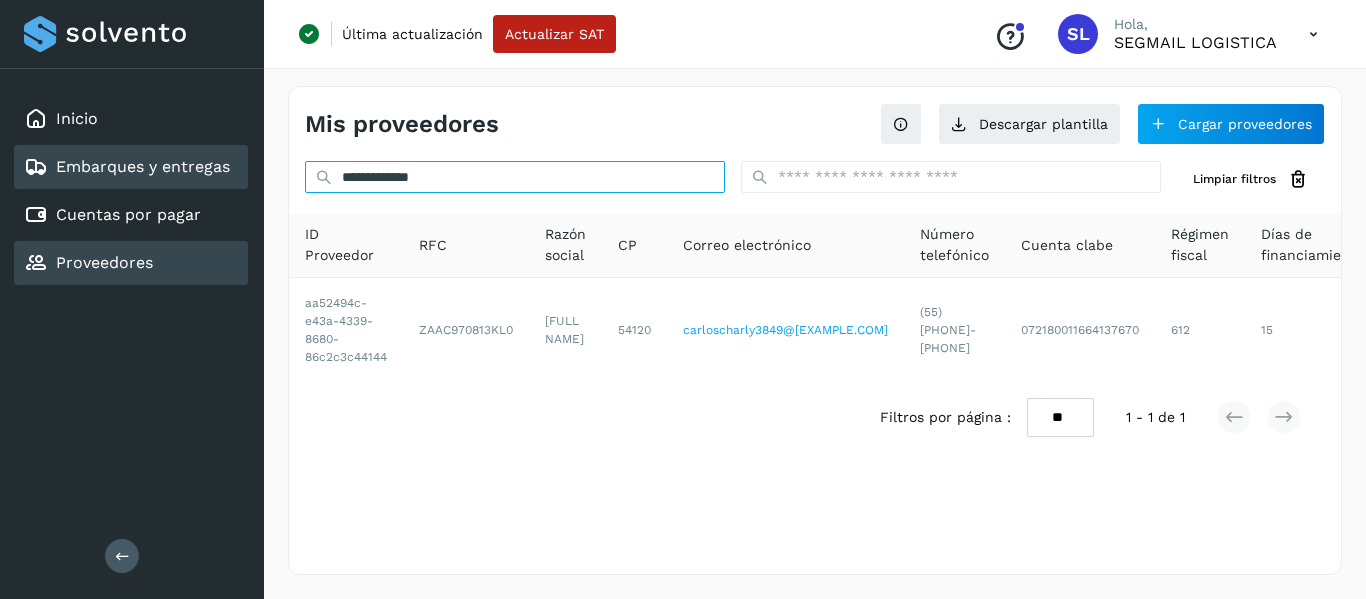 drag, startPoint x: 488, startPoint y: 176, endPoint x: 195, endPoint y: 182, distance: 293.06143 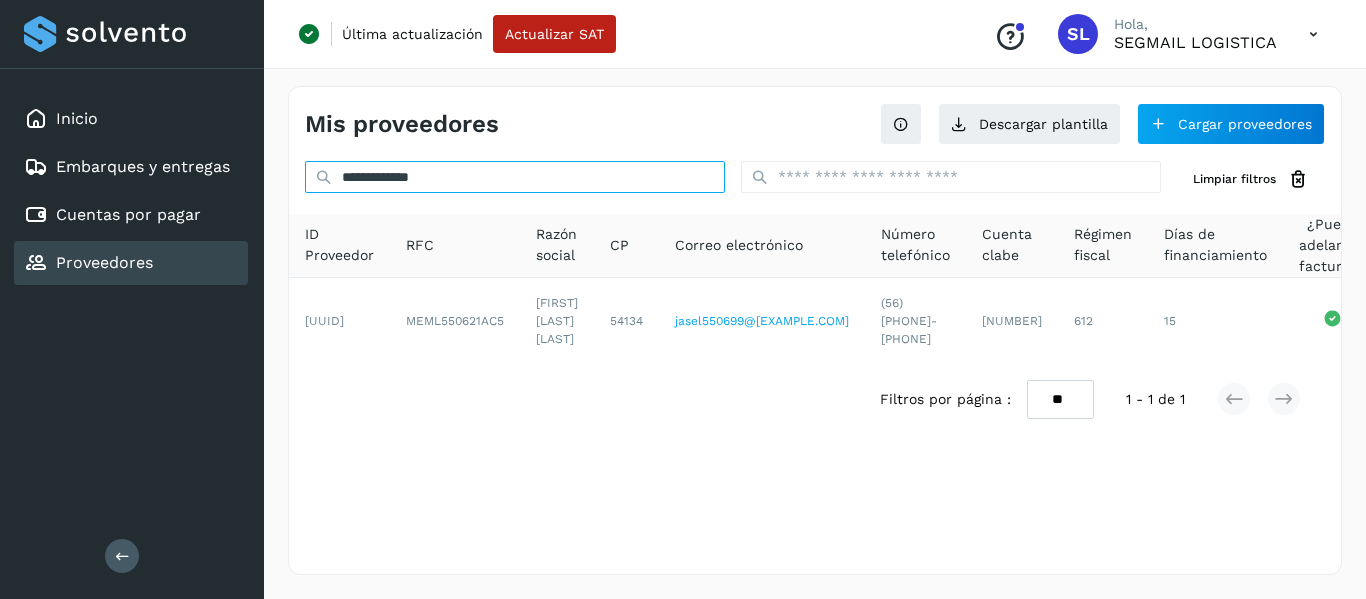 drag, startPoint x: 491, startPoint y: 173, endPoint x: 288, endPoint y: 177, distance: 203.0394 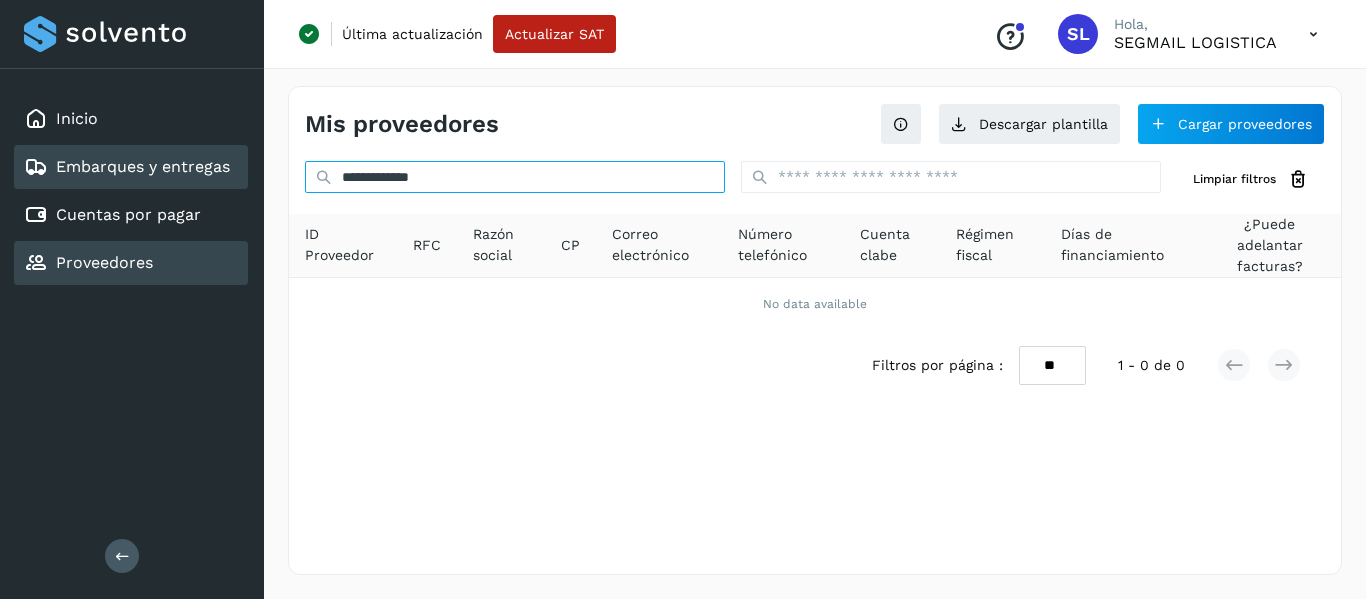 drag, startPoint x: 481, startPoint y: 174, endPoint x: 235, endPoint y: 188, distance: 246.39806 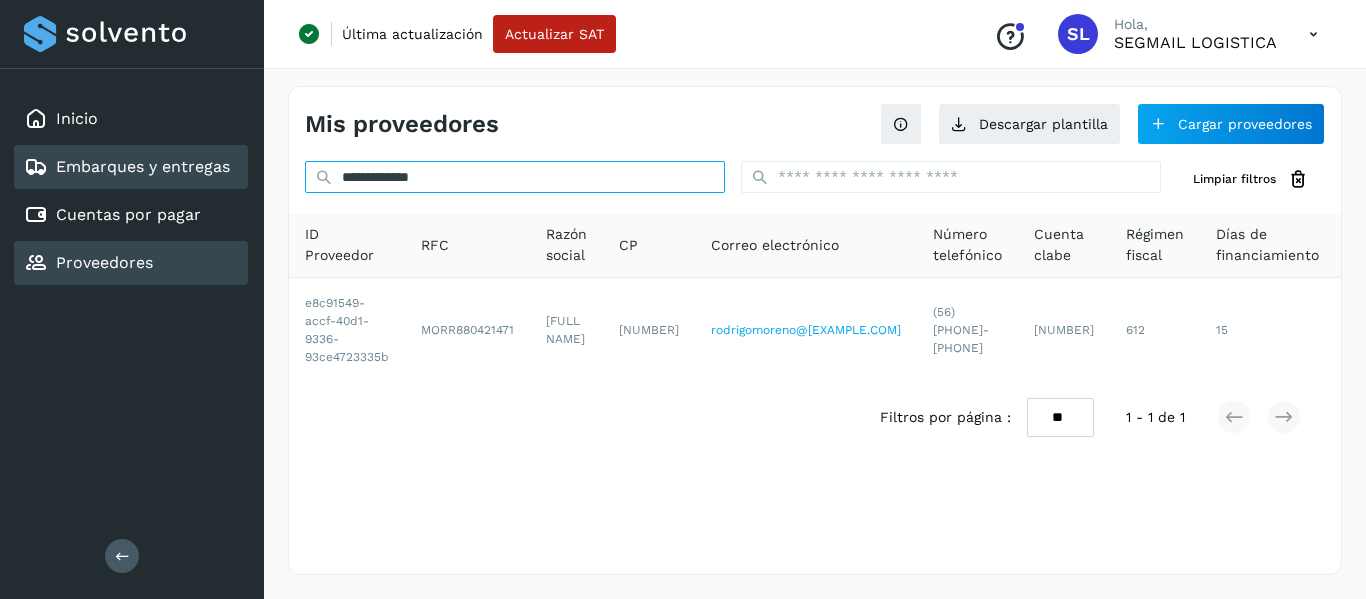 drag, startPoint x: 491, startPoint y: 185, endPoint x: 189, endPoint y: 182, distance: 302.0149 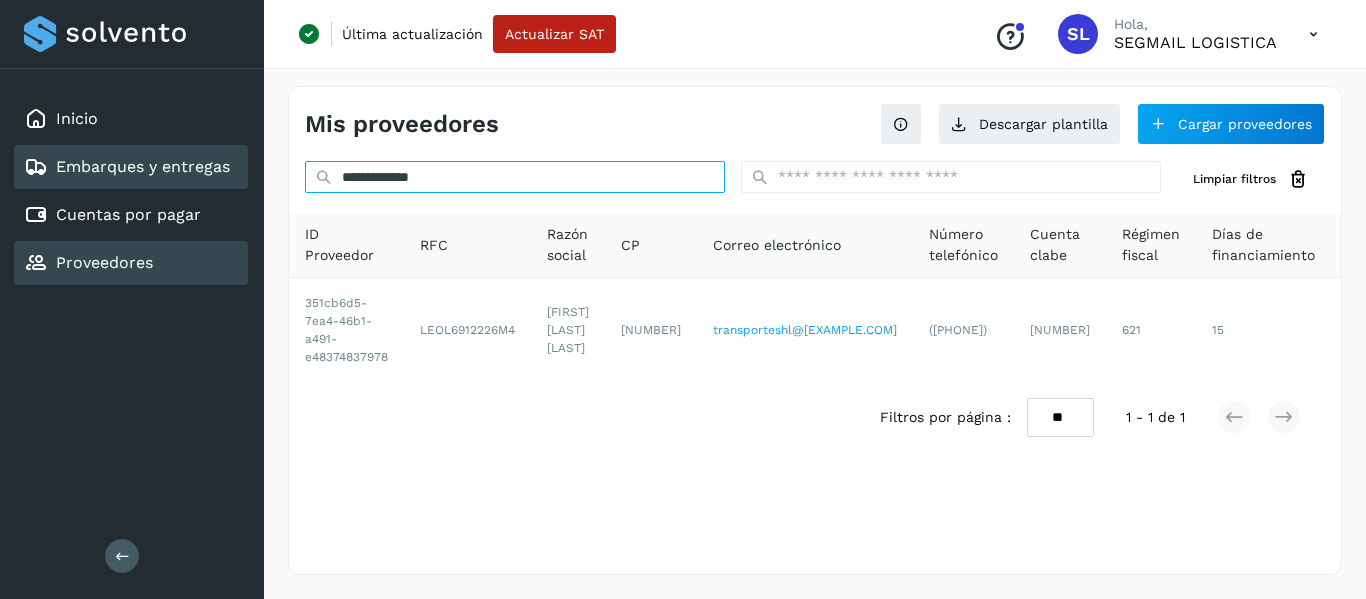 drag, startPoint x: 491, startPoint y: 183, endPoint x: 148, endPoint y: 183, distance: 343 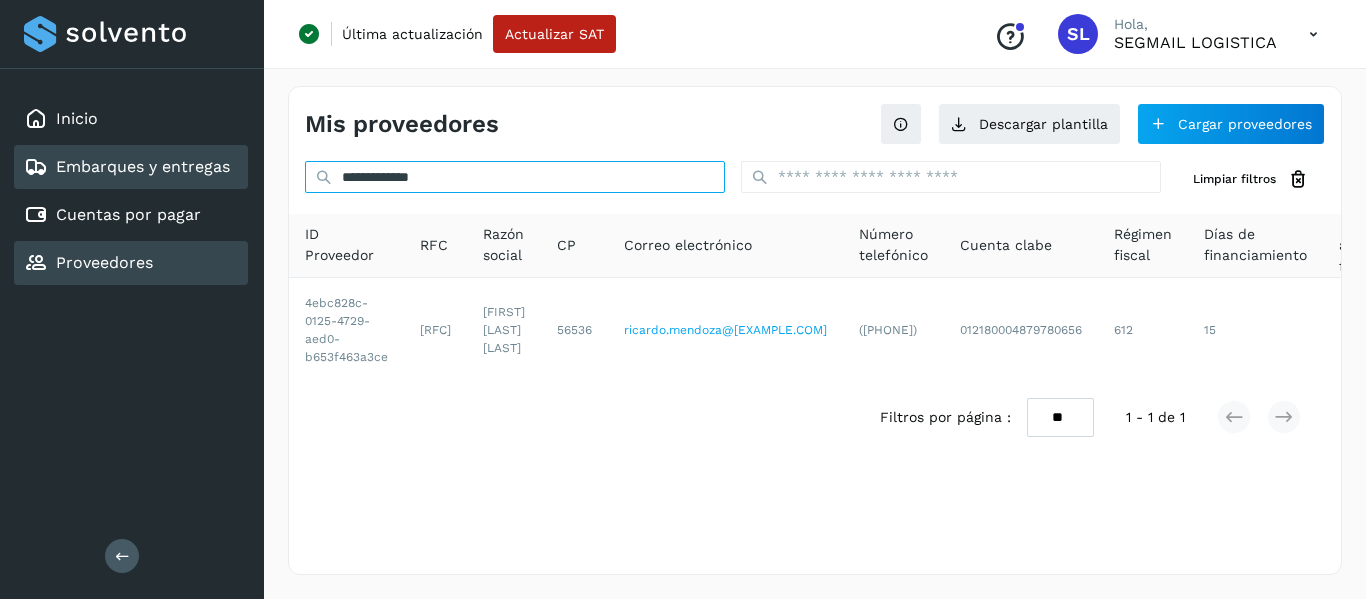 type on "**********" 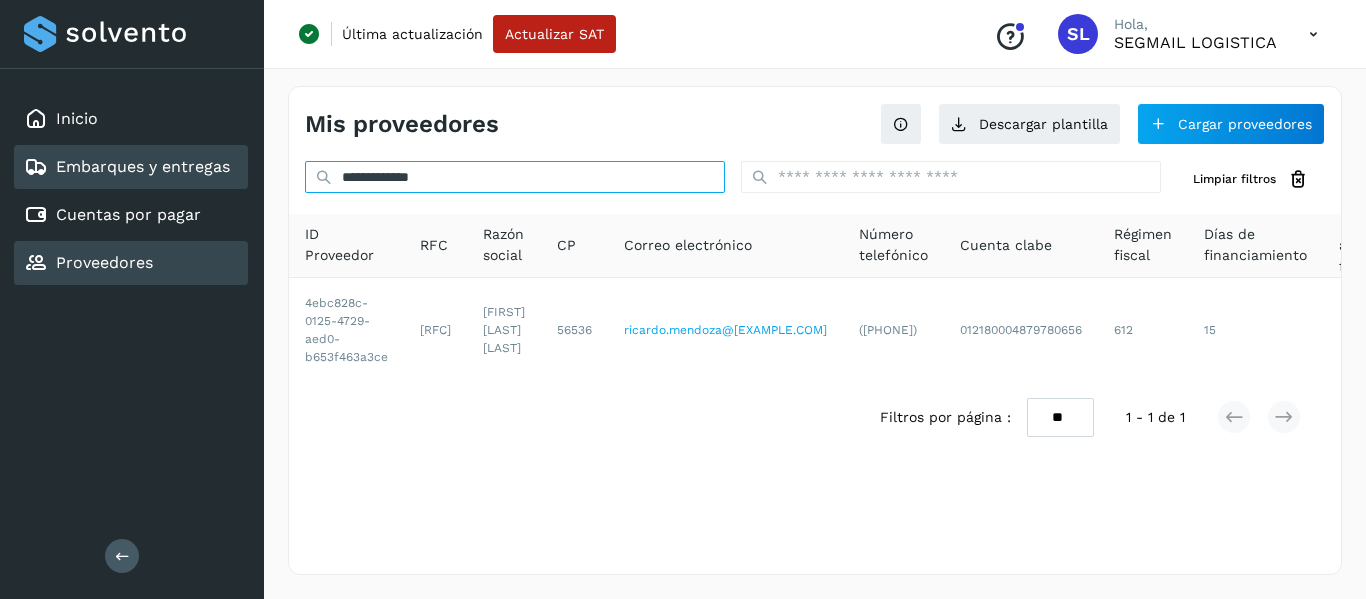 drag, startPoint x: 479, startPoint y: 185, endPoint x: 227, endPoint y: 185, distance: 252 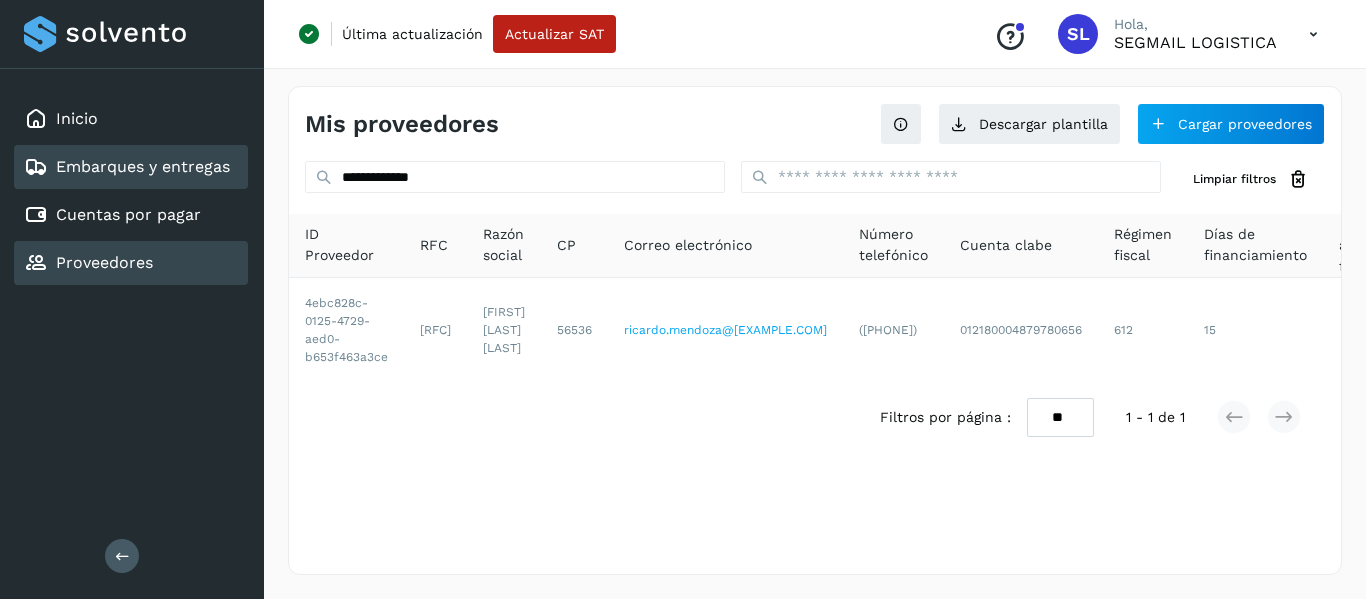 click on "Embarques y entregas" 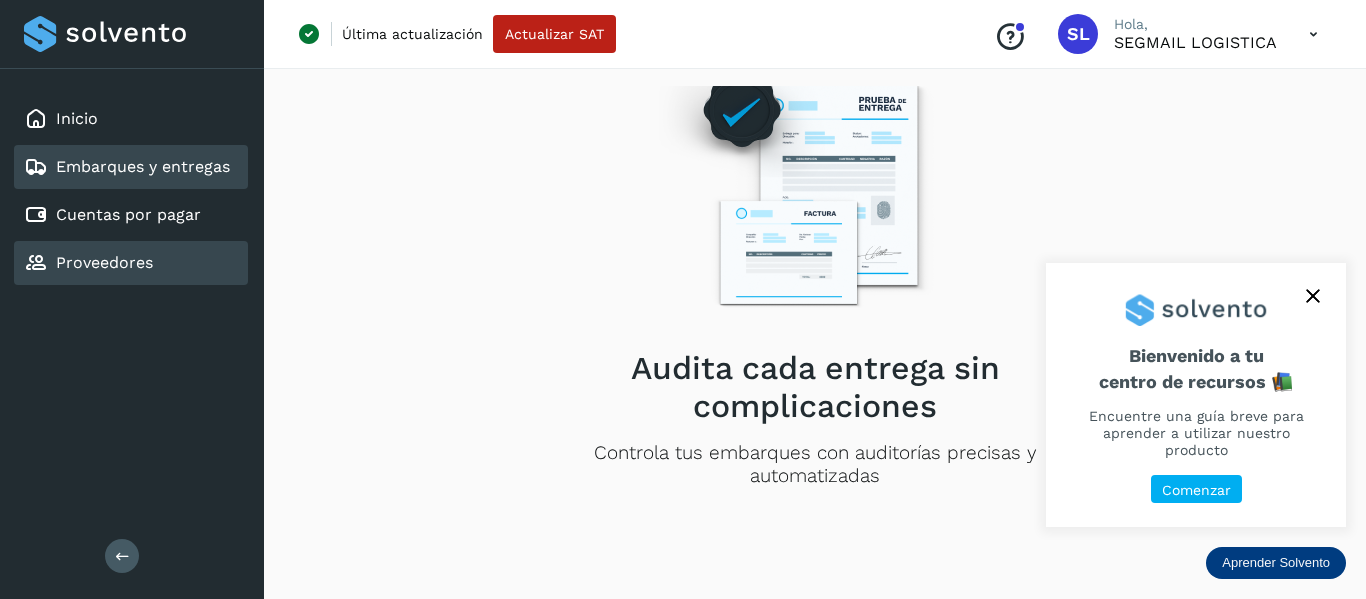click on "Proveedores" at bounding box center [104, 262] 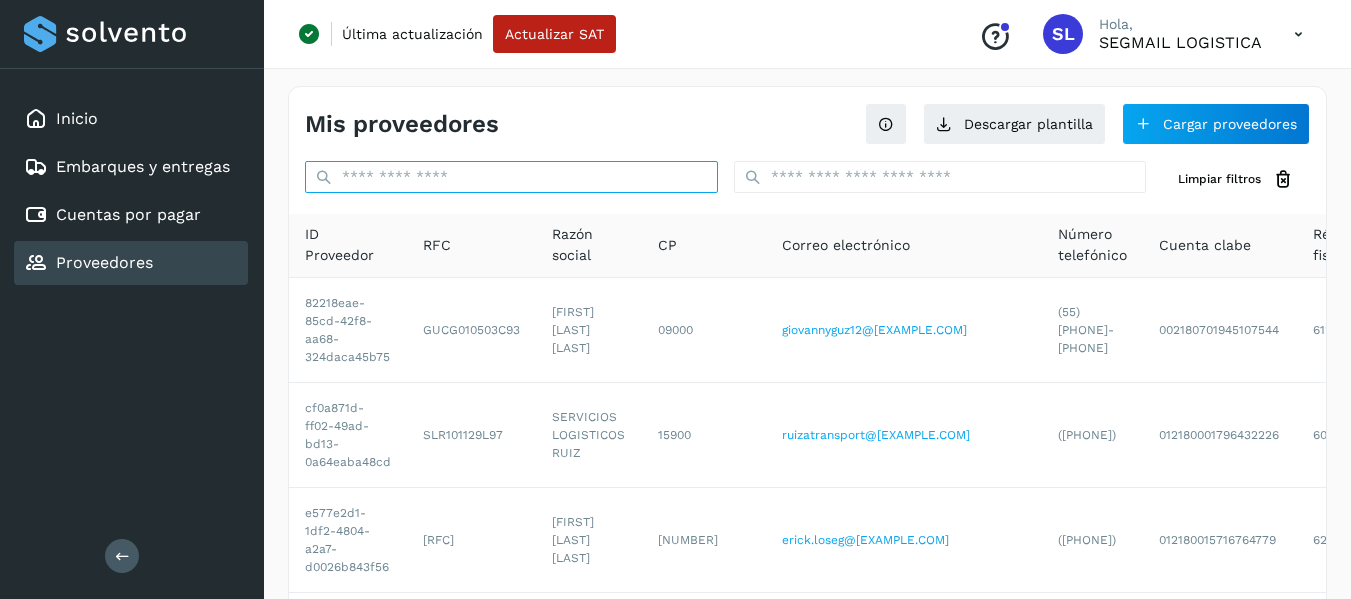click at bounding box center [511, 177] 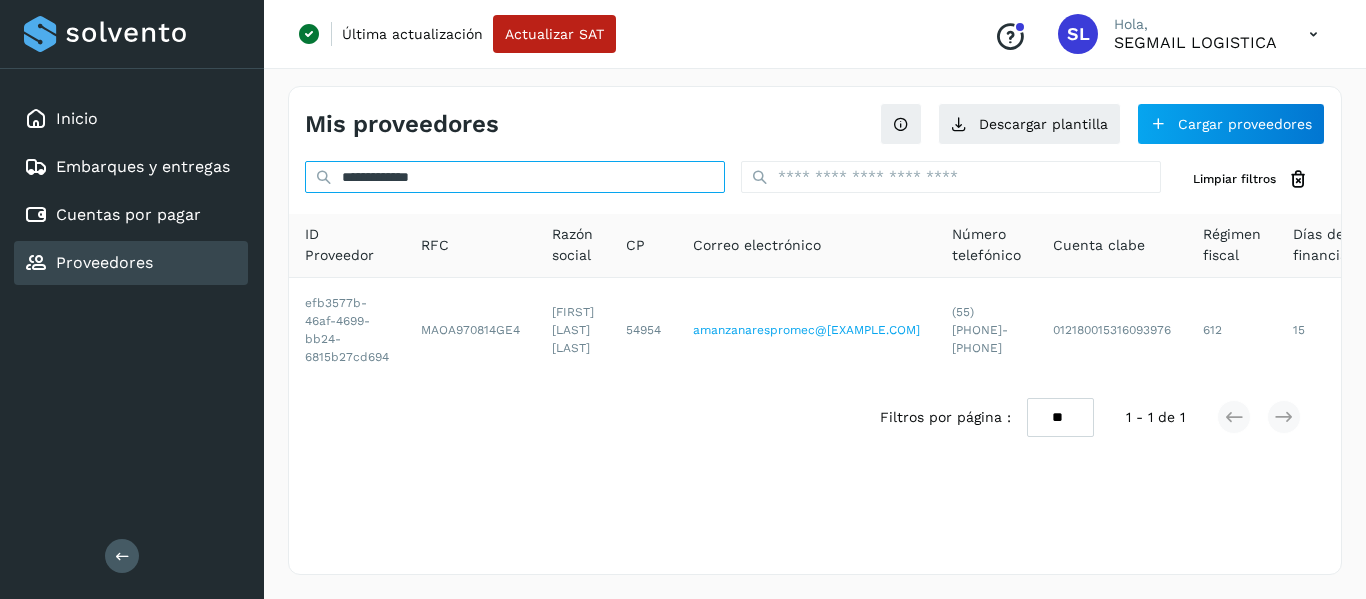type on "**********" 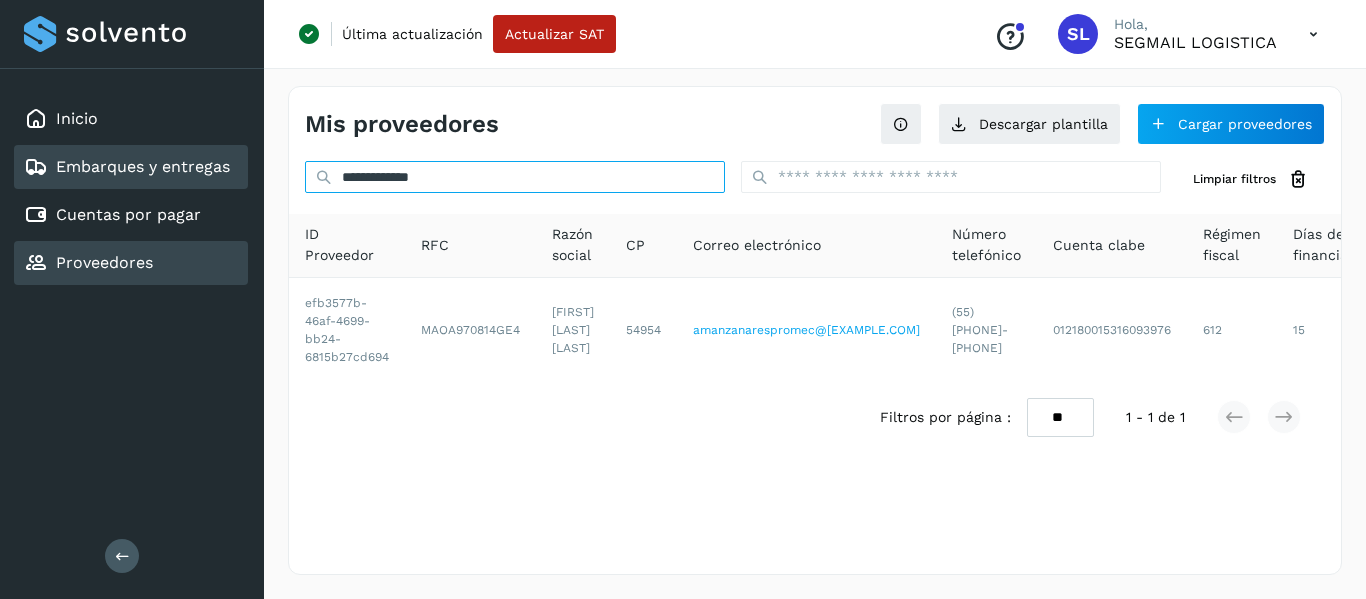 drag, startPoint x: 478, startPoint y: 177, endPoint x: 163, endPoint y: 172, distance: 315.03967 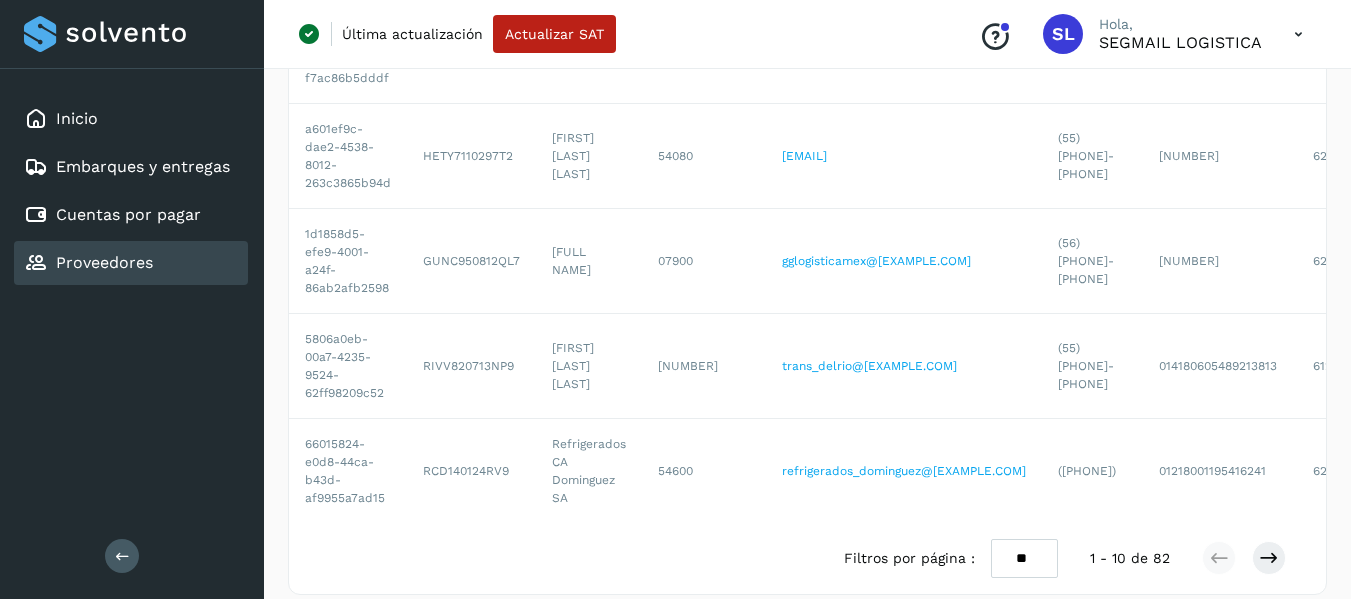 scroll, scrollTop: 839, scrollLeft: 0, axis: vertical 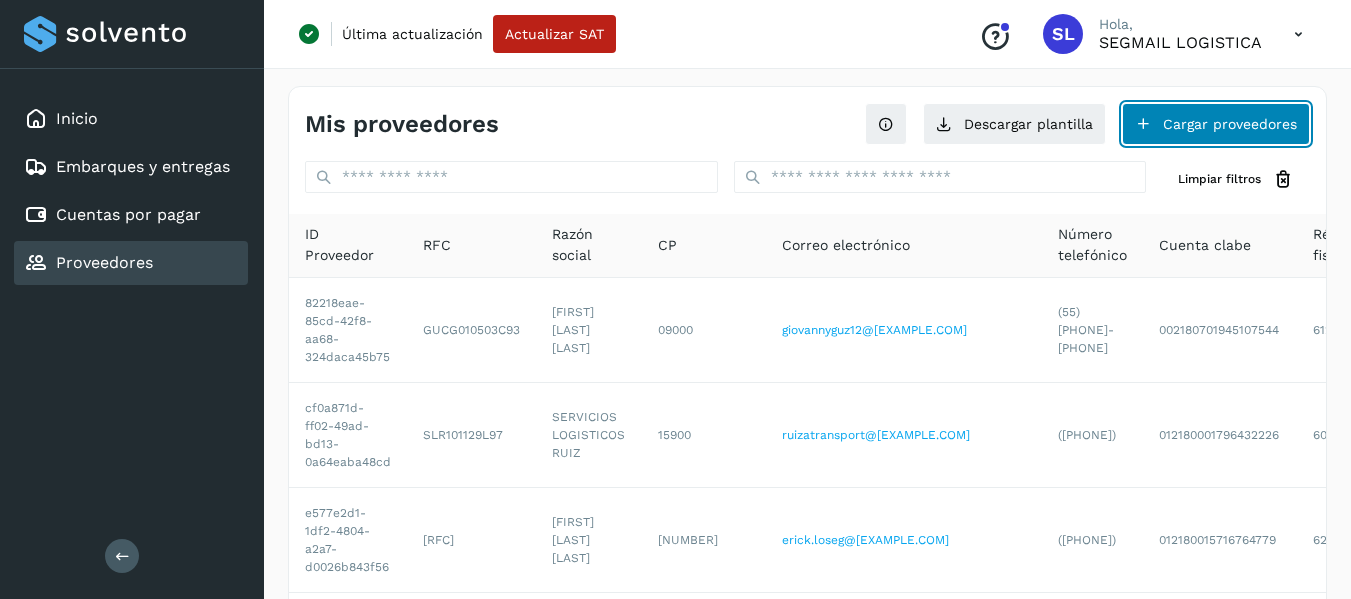click on "Cargar proveedores" at bounding box center (1216, 124) 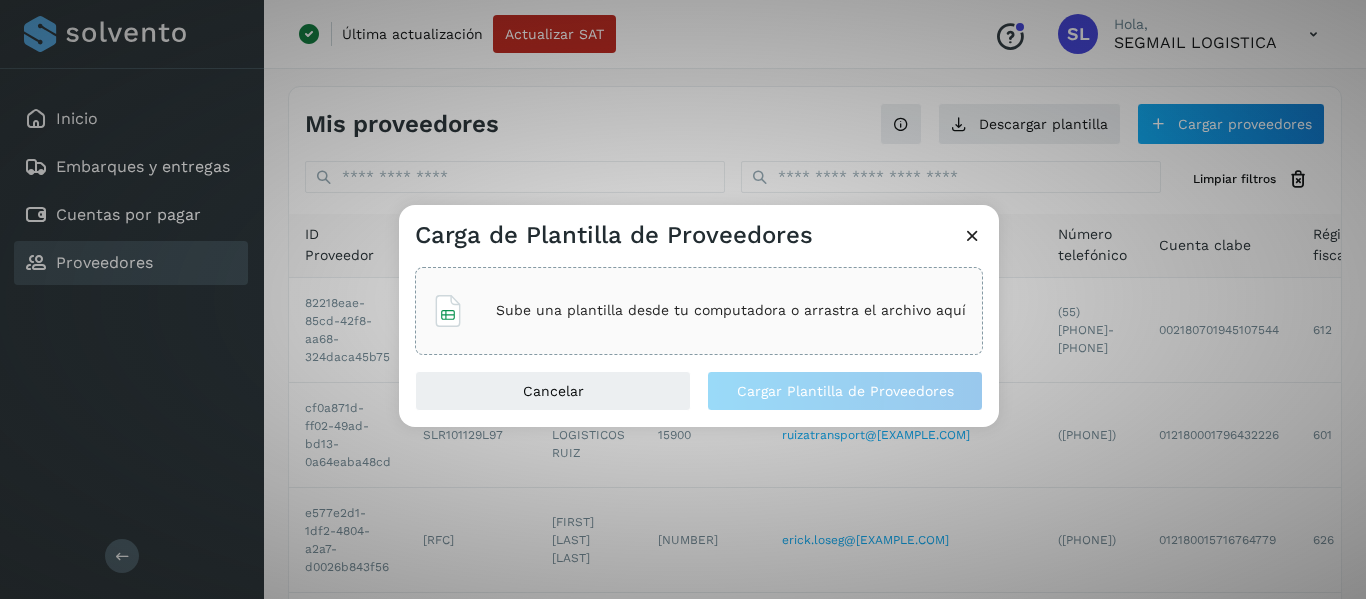 click on "Sube una plantilla desde tu computadora o arrastra el archivo aquí" at bounding box center [731, 310] 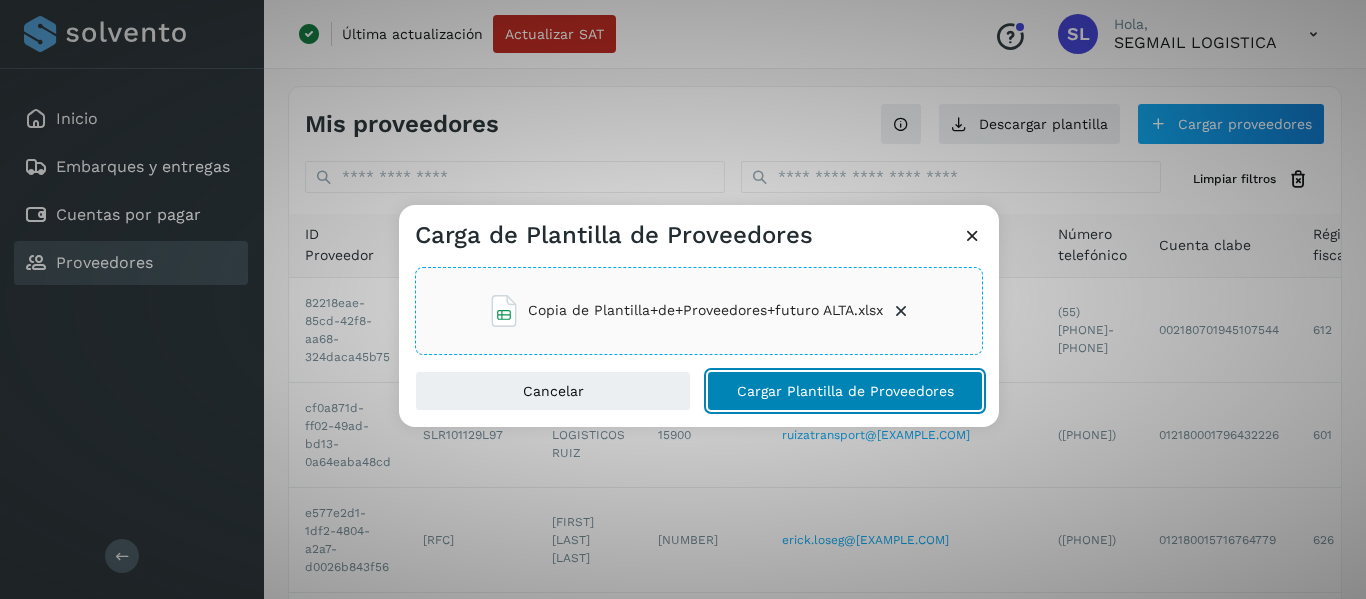 click on "Cargar Plantilla de Proveedores" 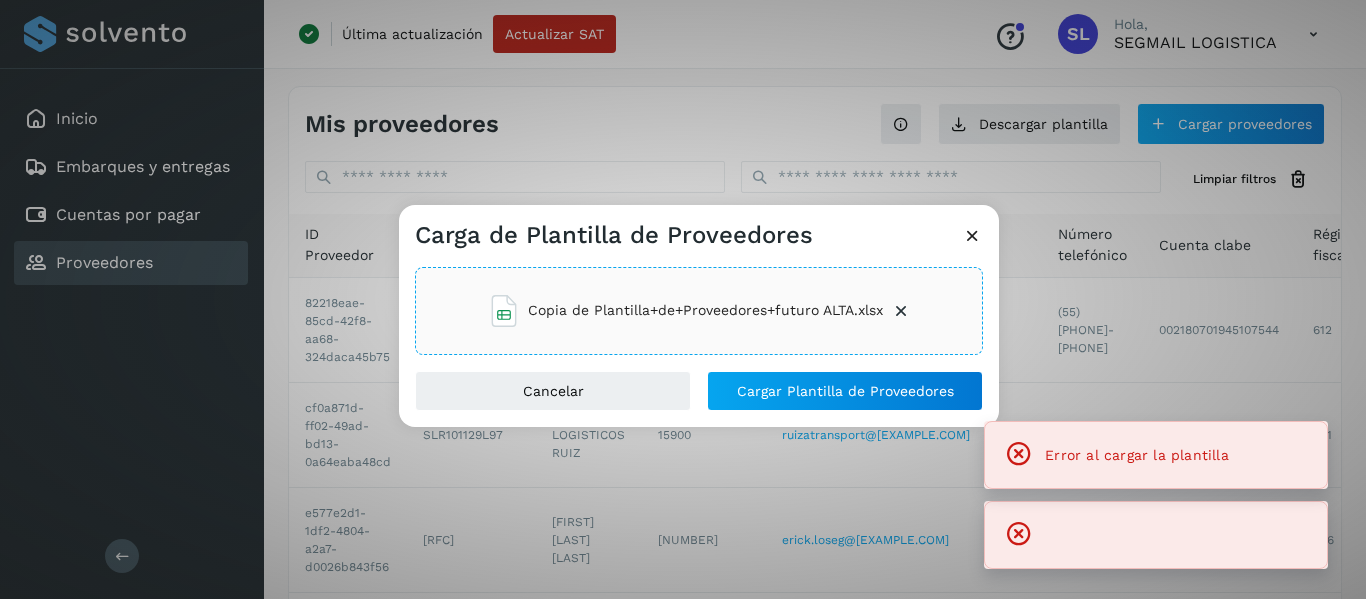 click at bounding box center (1019, 454) 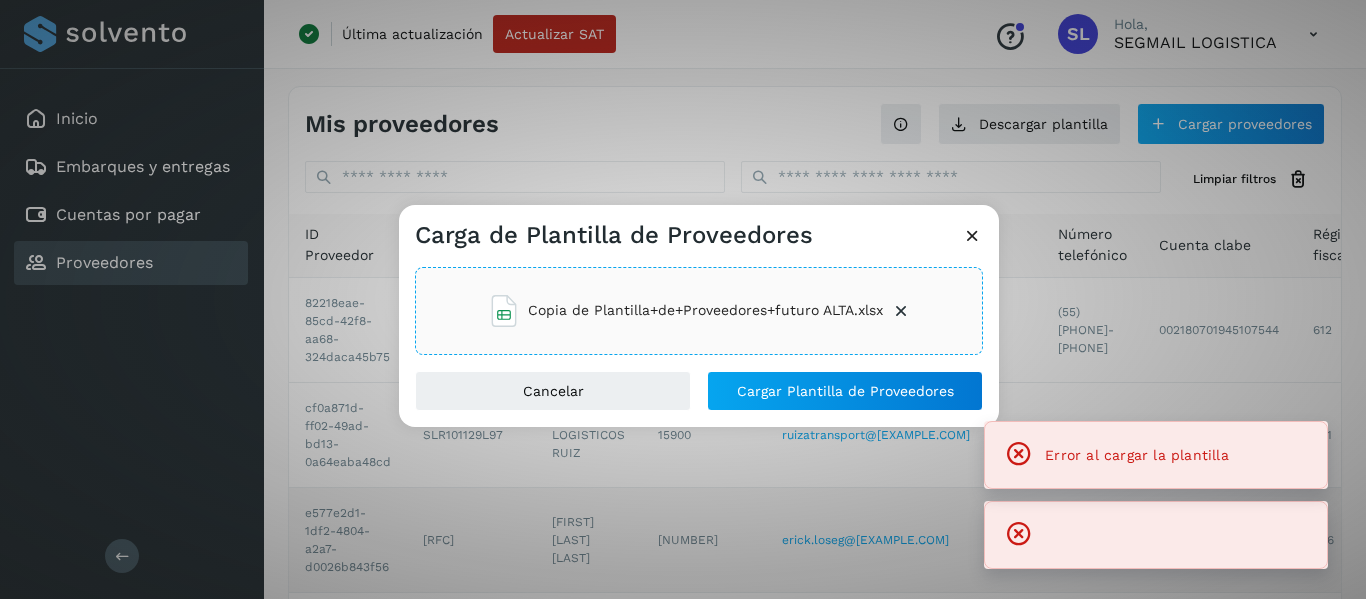 drag, startPoint x: 776, startPoint y: 513, endPoint x: 743, endPoint y: 511, distance: 33.06055 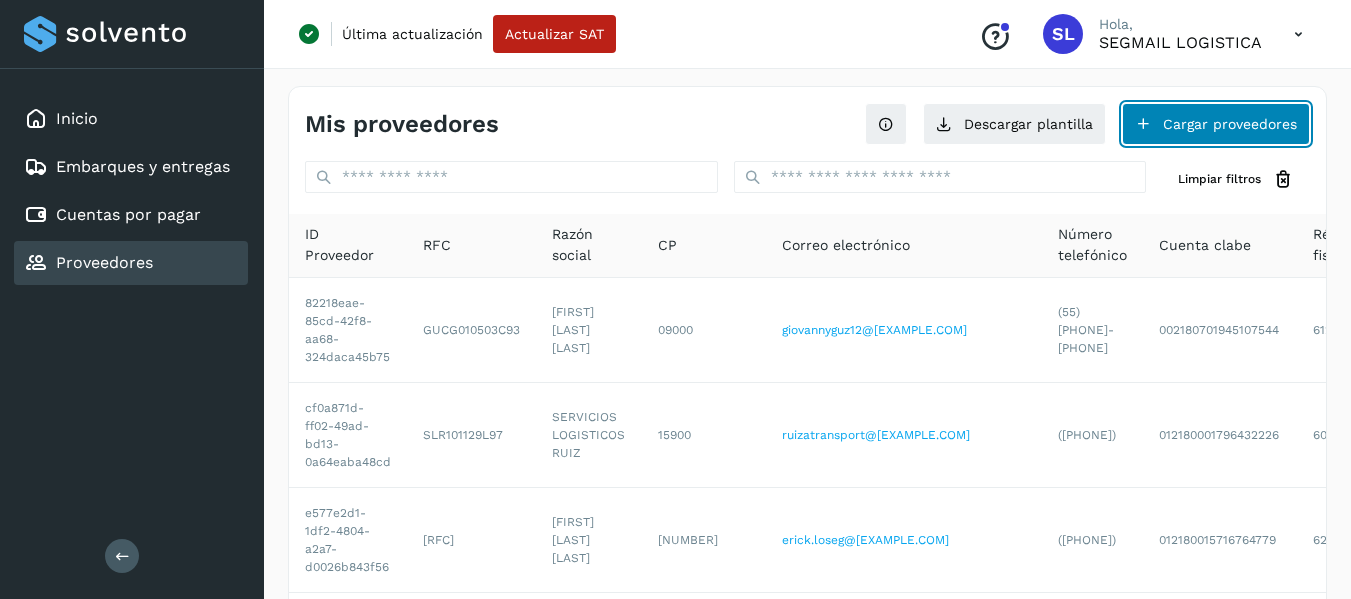 click on "Cargar proveedores" at bounding box center (1216, 124) 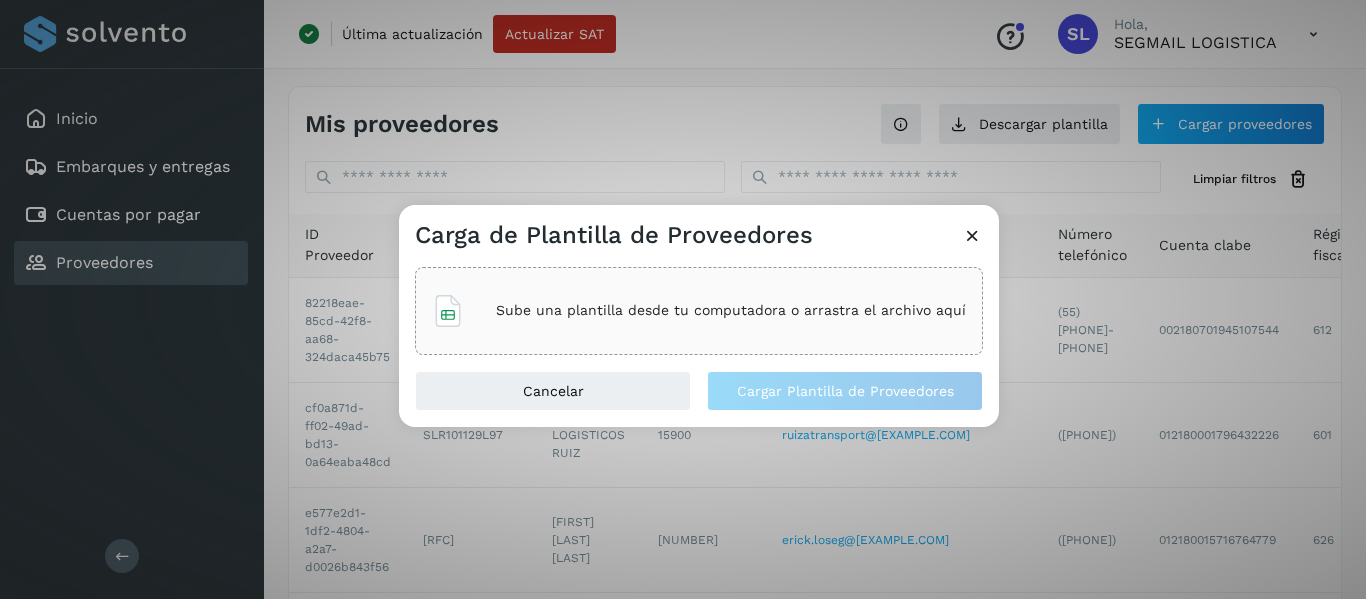 click on "Sube una plantilla desde tu computadora o arrastra el archivo aquí" at bounding box center [731, 310] 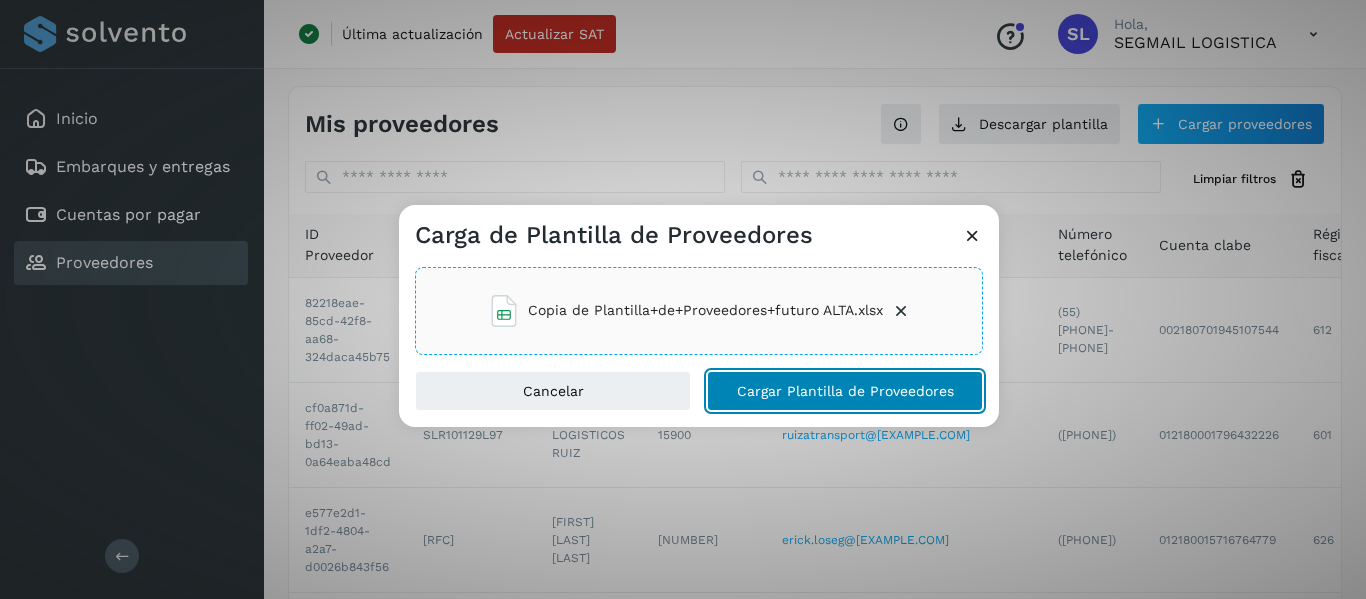 click on "Cargar Plantilla de Proveedores" 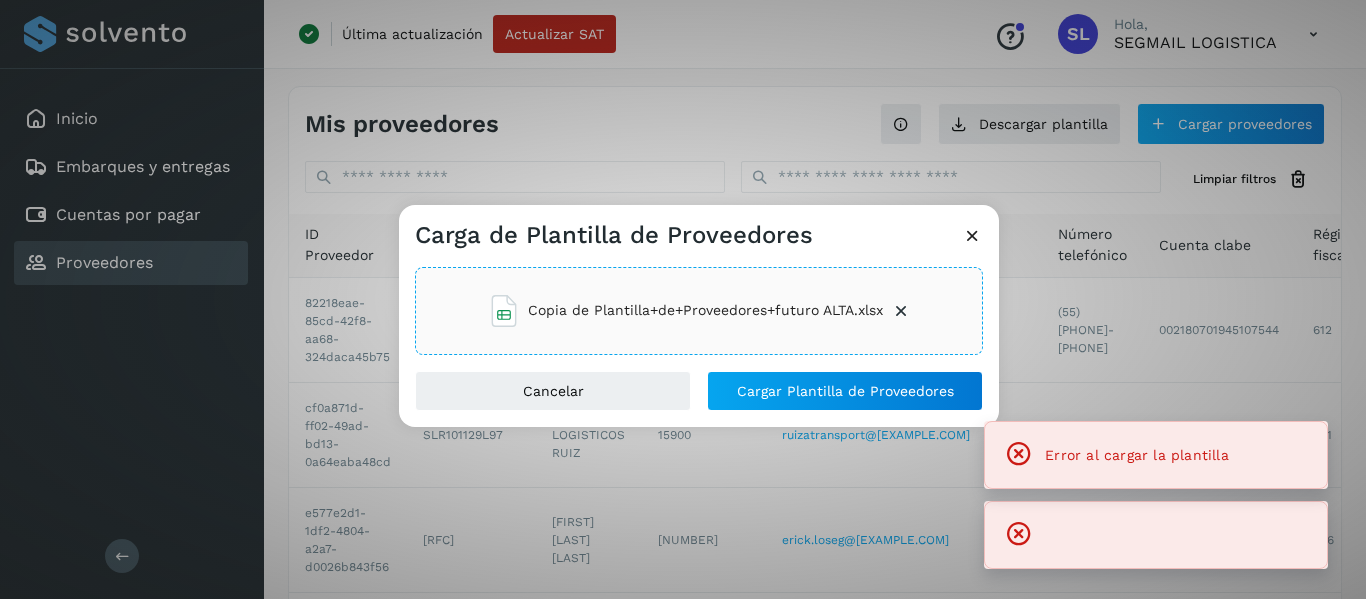 click at bounding box center (1019, 454) 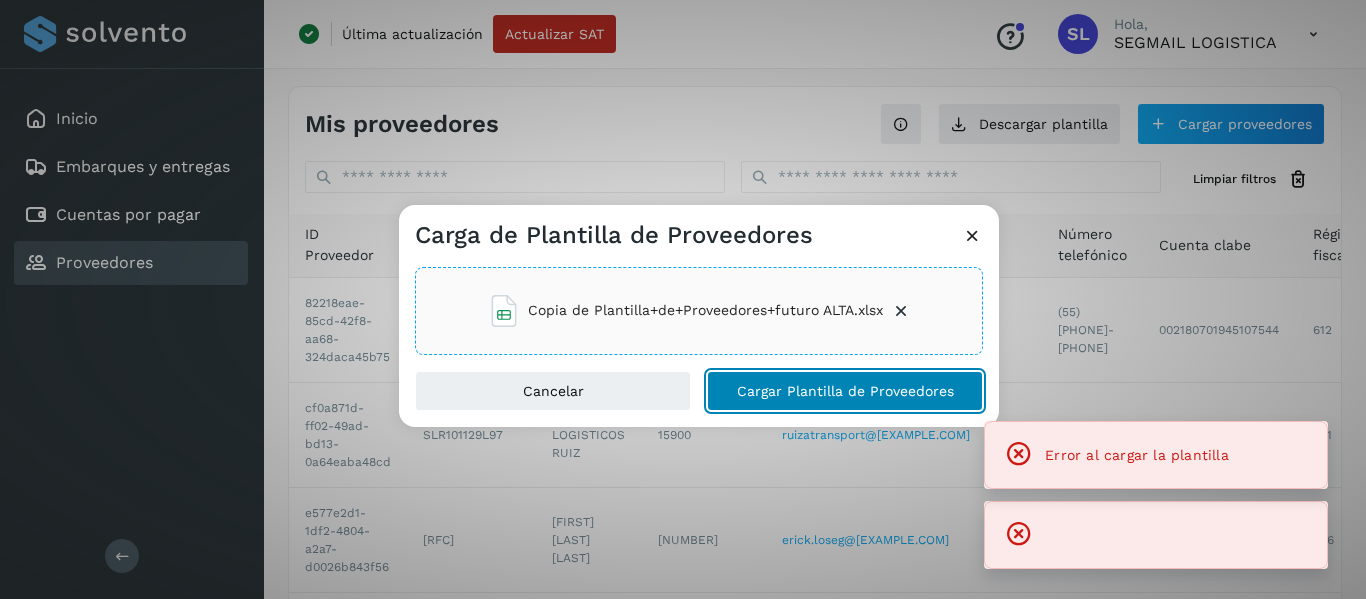 click on "Cargar Plantilla de Proveedores" 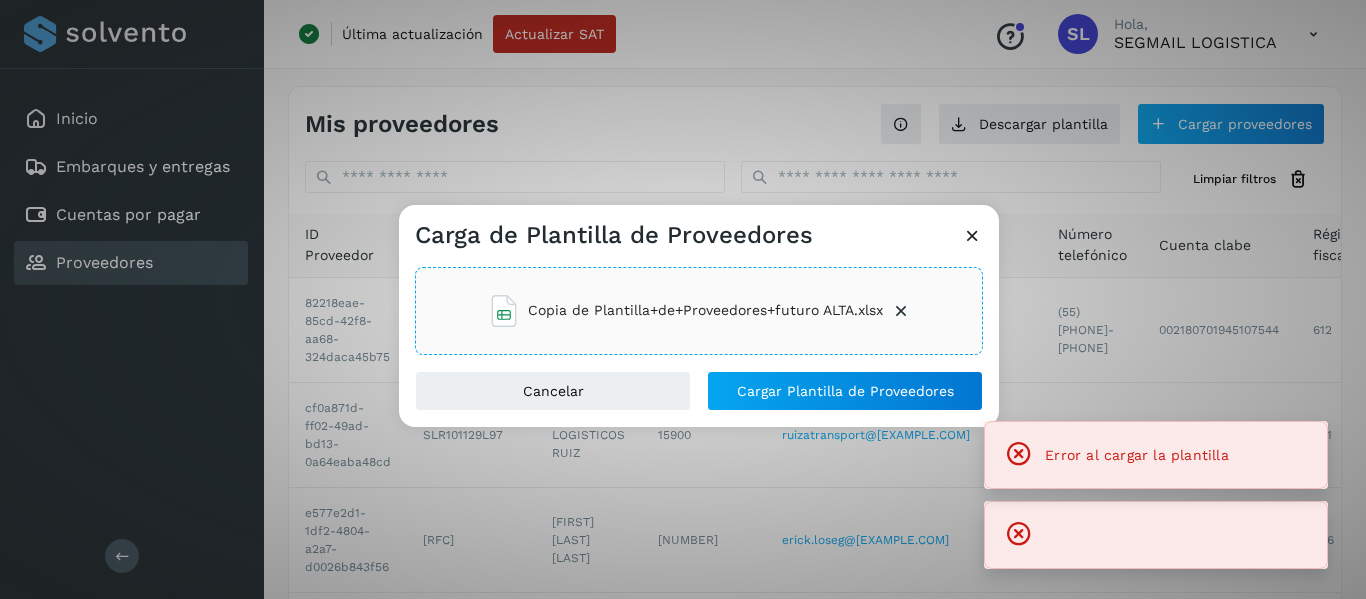 click at bounding box center (972, 235) 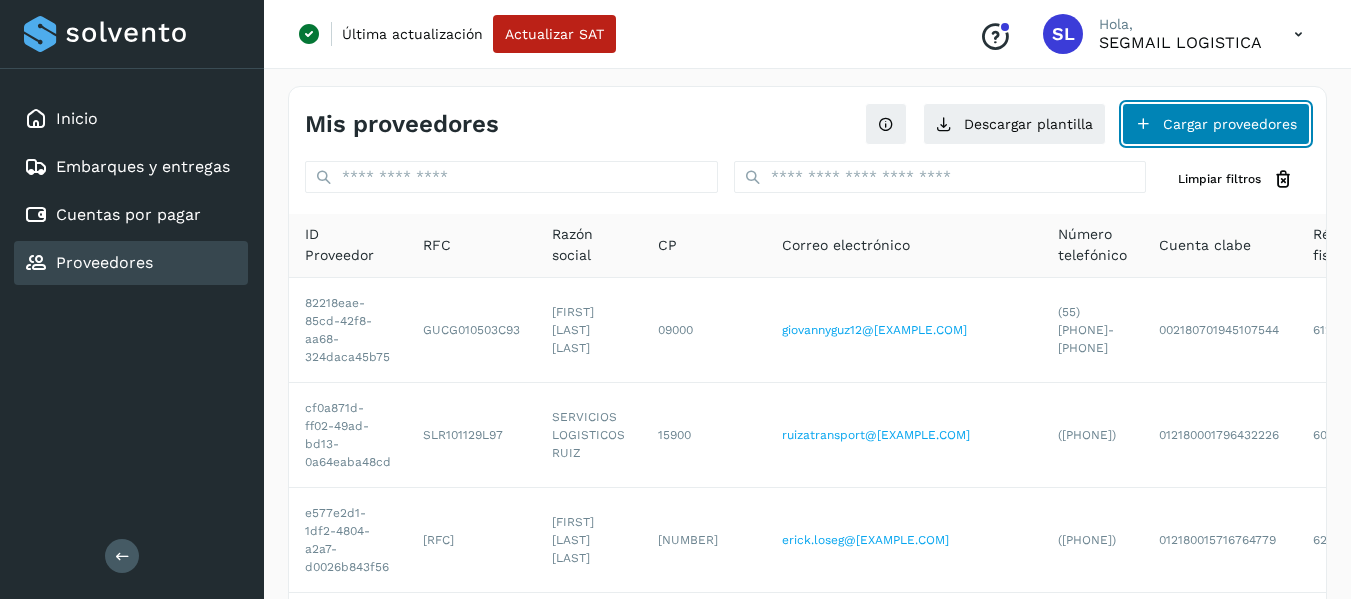 click on "Cargar proveedores" at bounding box center (1216, 124) 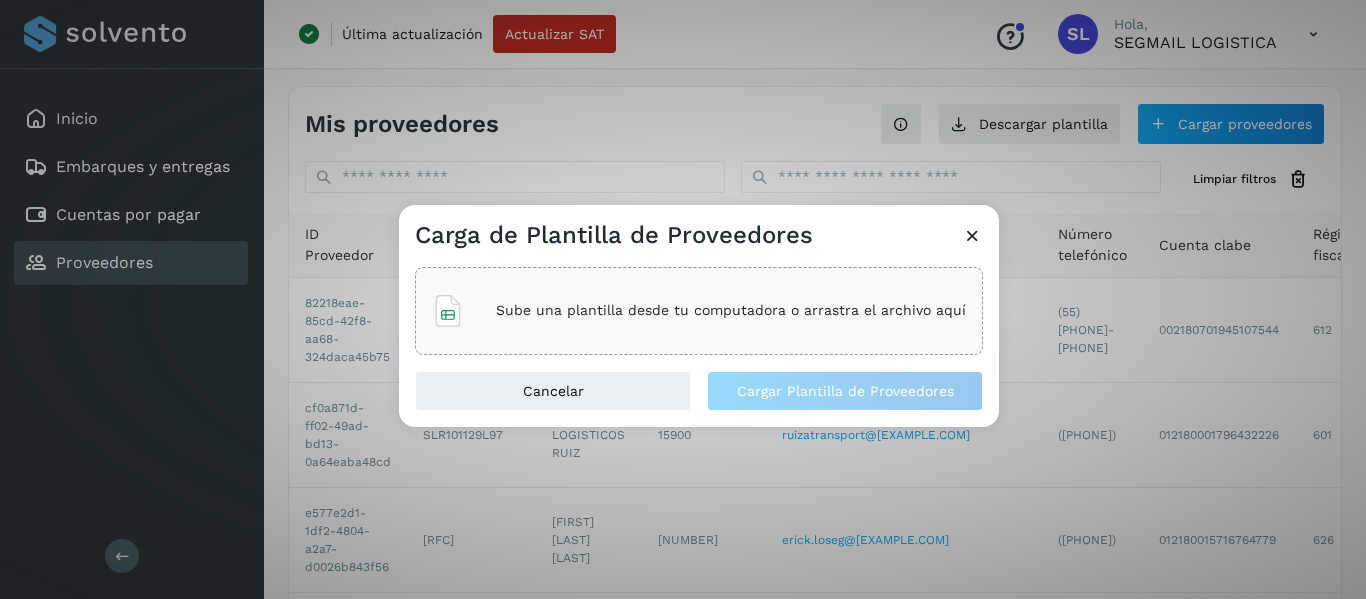click on "Sube una plantilla desde tu computadora o arrastra el archivo aquí" at bounding box center (731, 310) 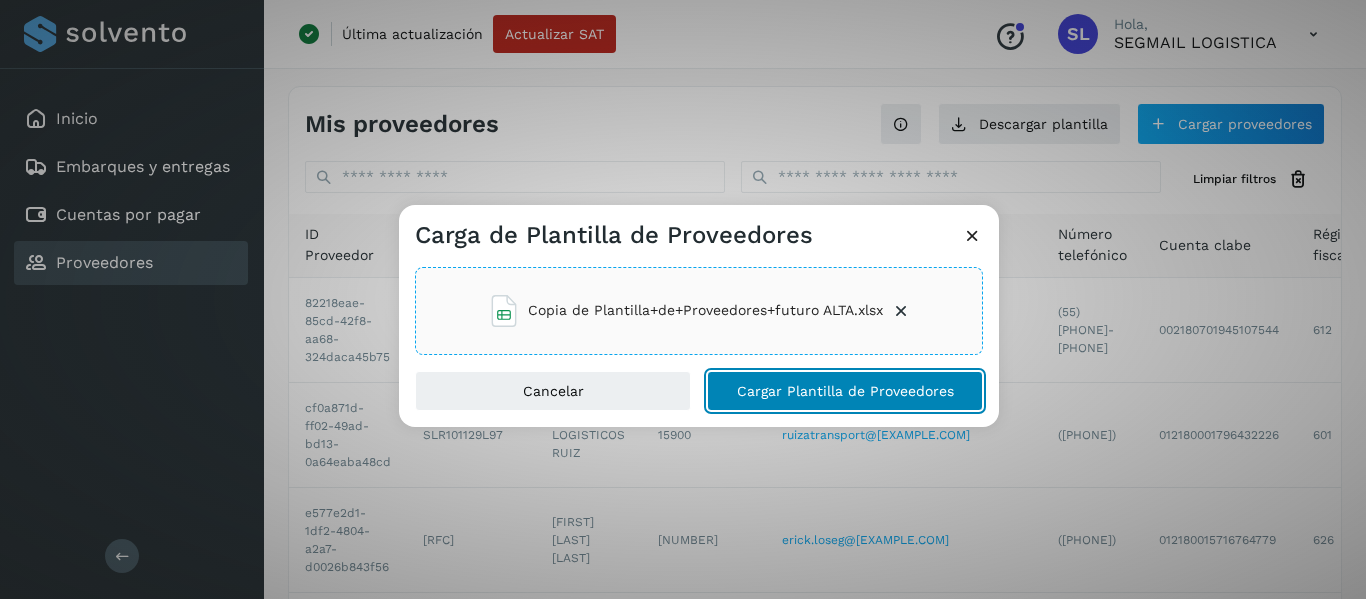 click on "Cargar Plantilla de Proveedores" 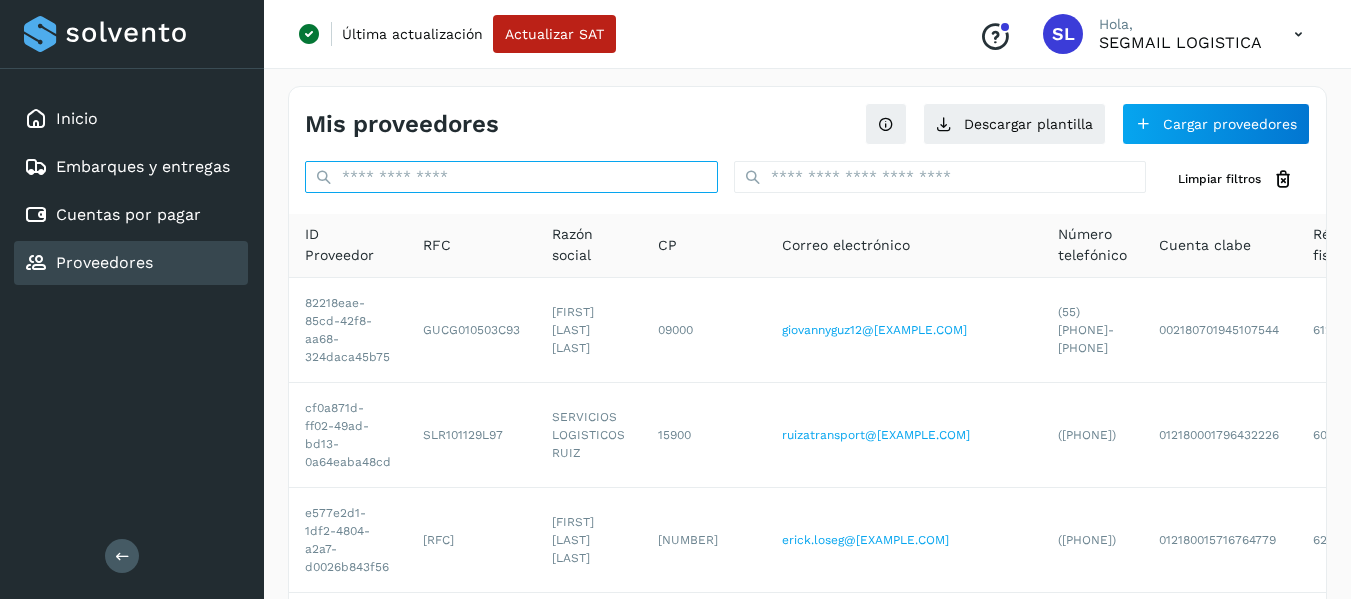 click at bounding box center [511, 177] 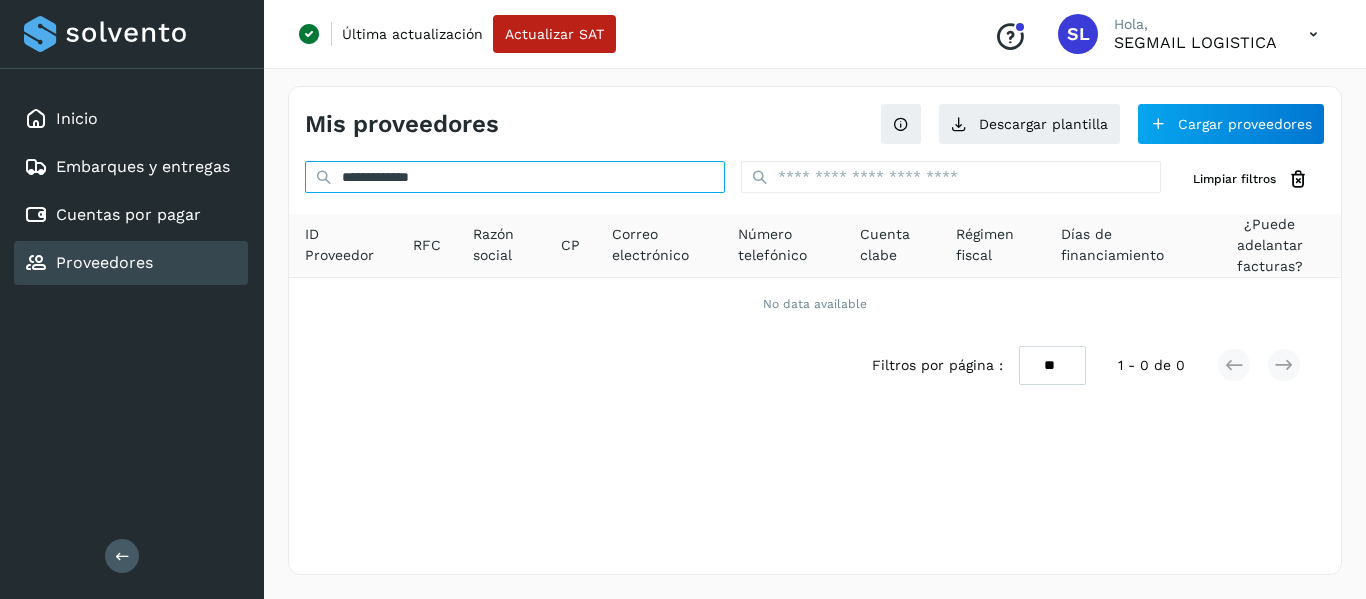 drag, startPoint x: 524, startPoint y: 170, endPoint x: 283, endPoint y: 190, distance: 241.82845 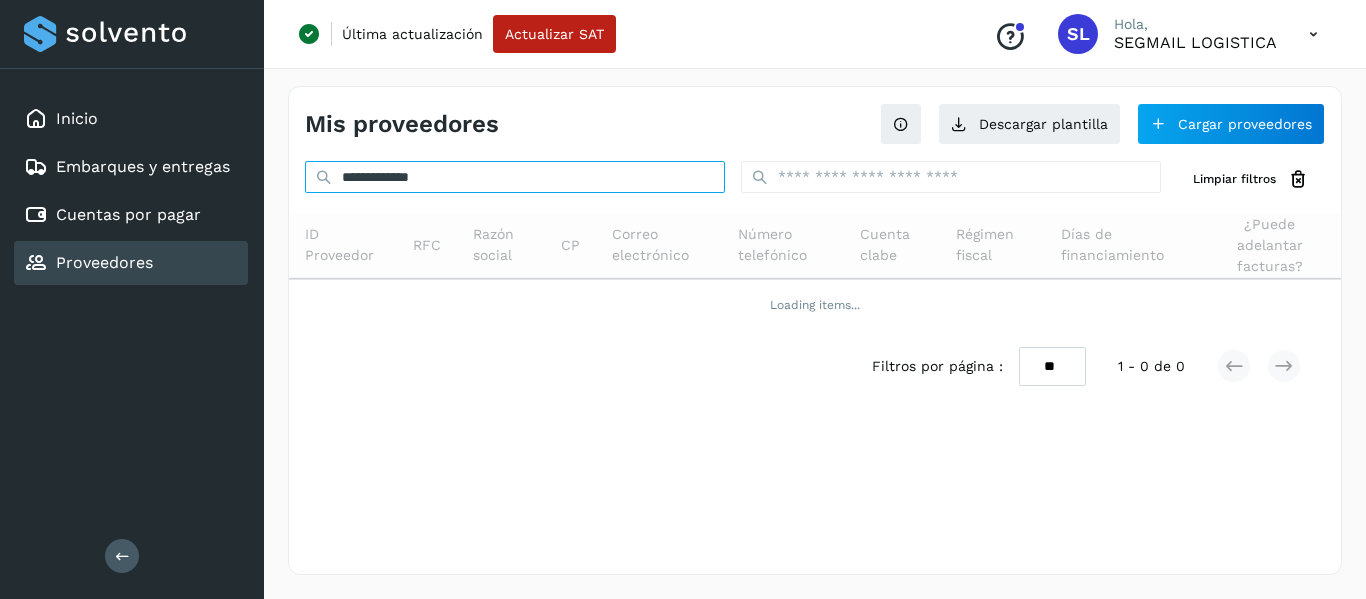 type 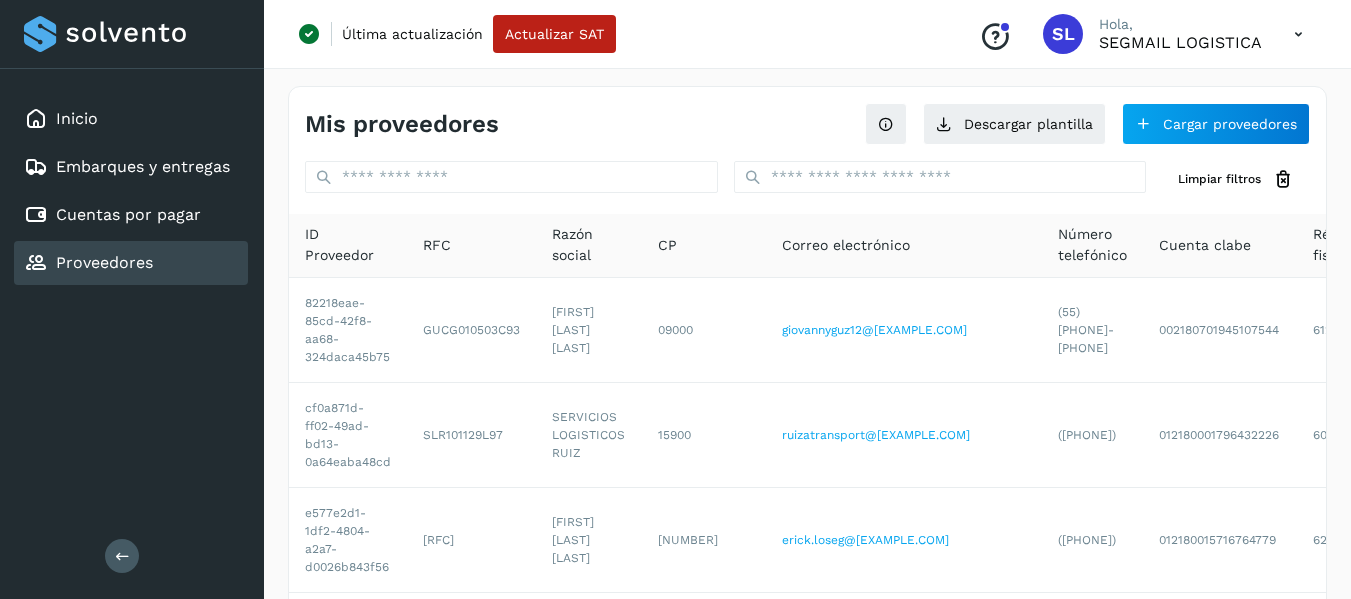 click on "Mis proveedores Descargar plantilla Cargar proveedores Limpiar filtros ID Proveedor RFC Razón social CP Correo electrónico Número telefónico Cuenta clabe Régimen fiscal Días de financiamiento ¿Puede adelantar facturas? 82218eae-85cd-42f8-aa68-324daca45b75 GUCG010503C93 [FIRST] [LAST] [LAST] 09000 giovannyguz12@[EXAMPLE.COM] (55) [PHONE]-[PHONE] 002180701945107544 612 45 cf0a871d-ff02-49ad-bd13-0a64eaba48cd SLR101129L97 SERVICIOS LOGISTICOS RUIZ 15900 ruizatransport@[EXAMPLE.COM] (55) [PHONE]-[PHONE] 012180001796432226 601 45 e577e2d1-1df2-4804-a2a7-d0026b843f56 LOSE010626B52 [FIRST] [LAST] [LAST] 54140 espinosatransportes_@[EXAMPLE.COM] (55) [PHONE]-[PHONE] 012180015297185644 612 45 a6976379-b465-4554-8acf-38b99aa6260a MAN1607149N9 MANFLEETS SA DE CV 11870 omar@[EXAMPLE.COM] (55) [PHONE]-[PHONE] 072180004655176602 626 45 e35f162a-07e2-4bd7-b336-f7ac86b5dddf MAGR9212116T2 05120 626 45" at bounding box center (807, 742) 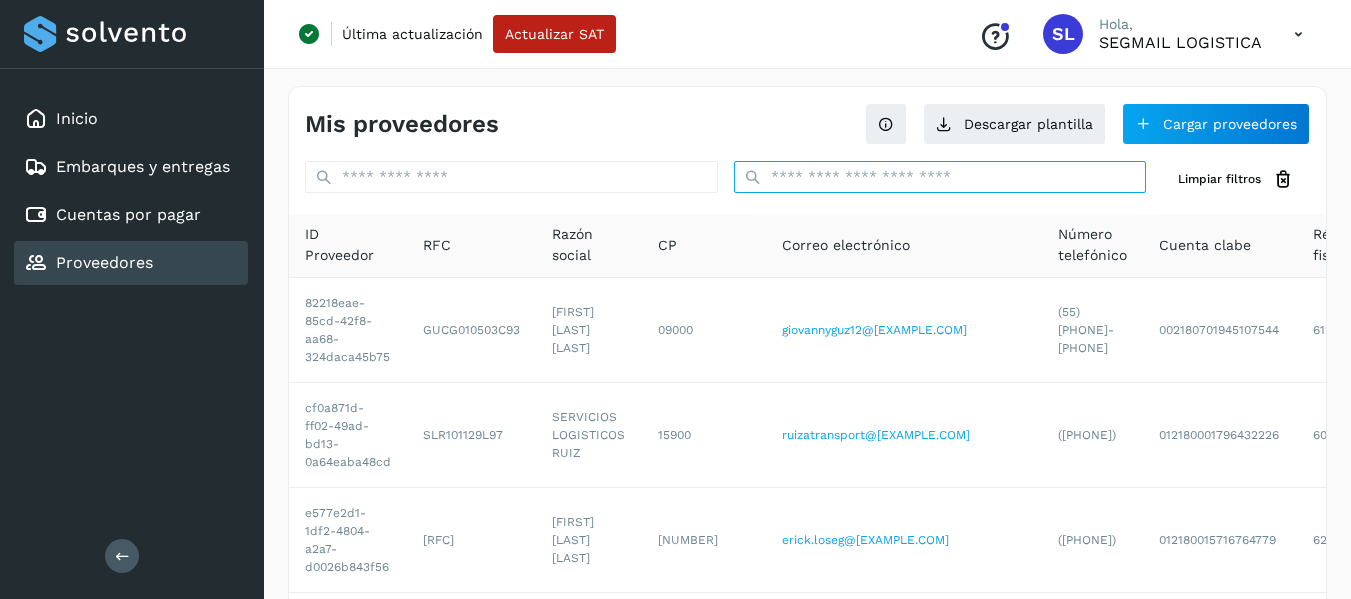 click at bounding box center [940, 177] 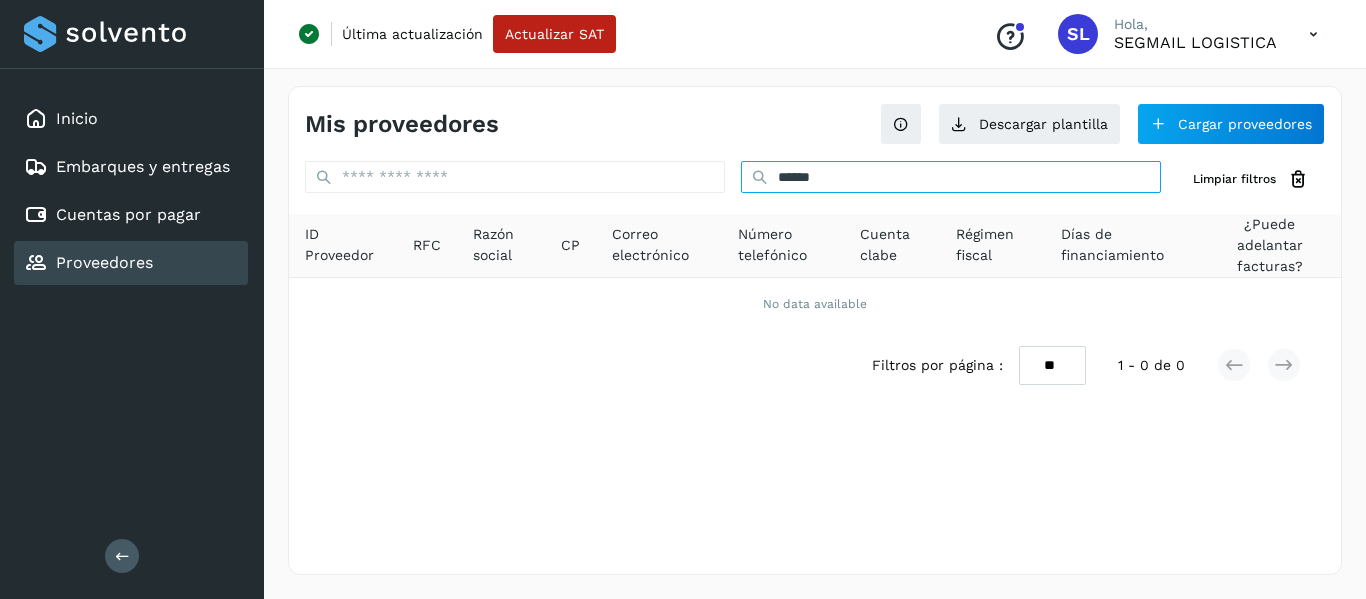 type on "******" 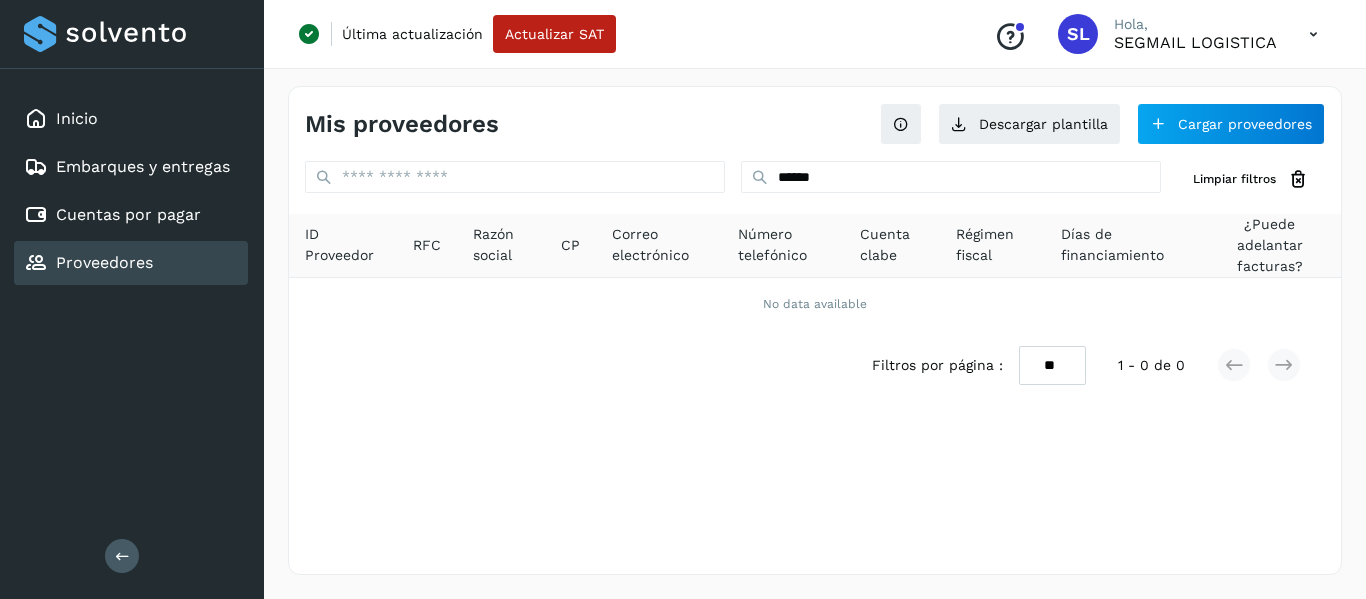 click on "Filtros por página : ** ** ** 1 - 0 de 0" at bounding box center [815, 365] 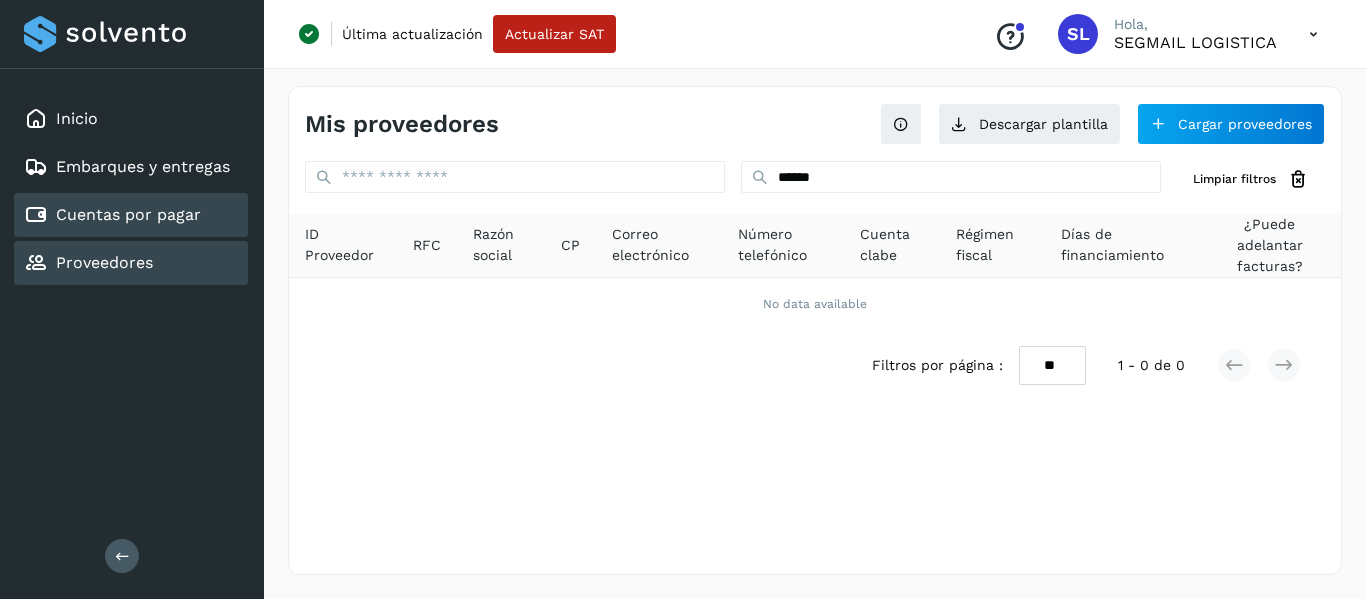 click on "Cuentas por pagar" at bounding box center (128, 214) 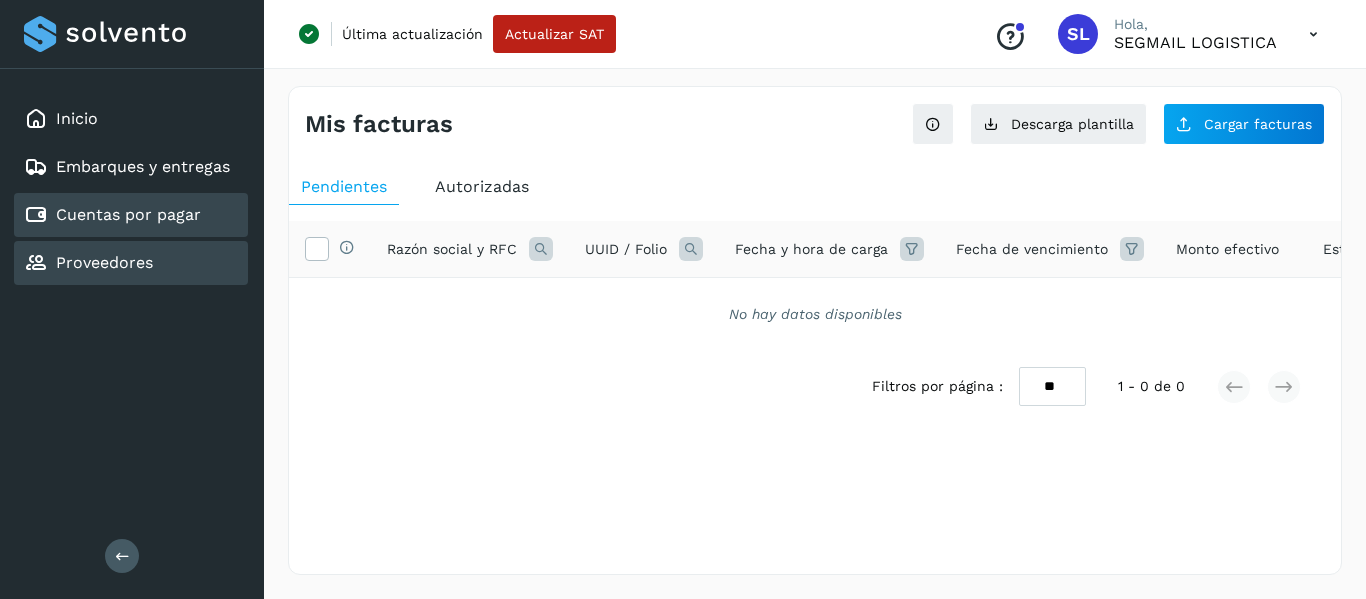 click on "Proveedores" at bounding box center [104, 262] 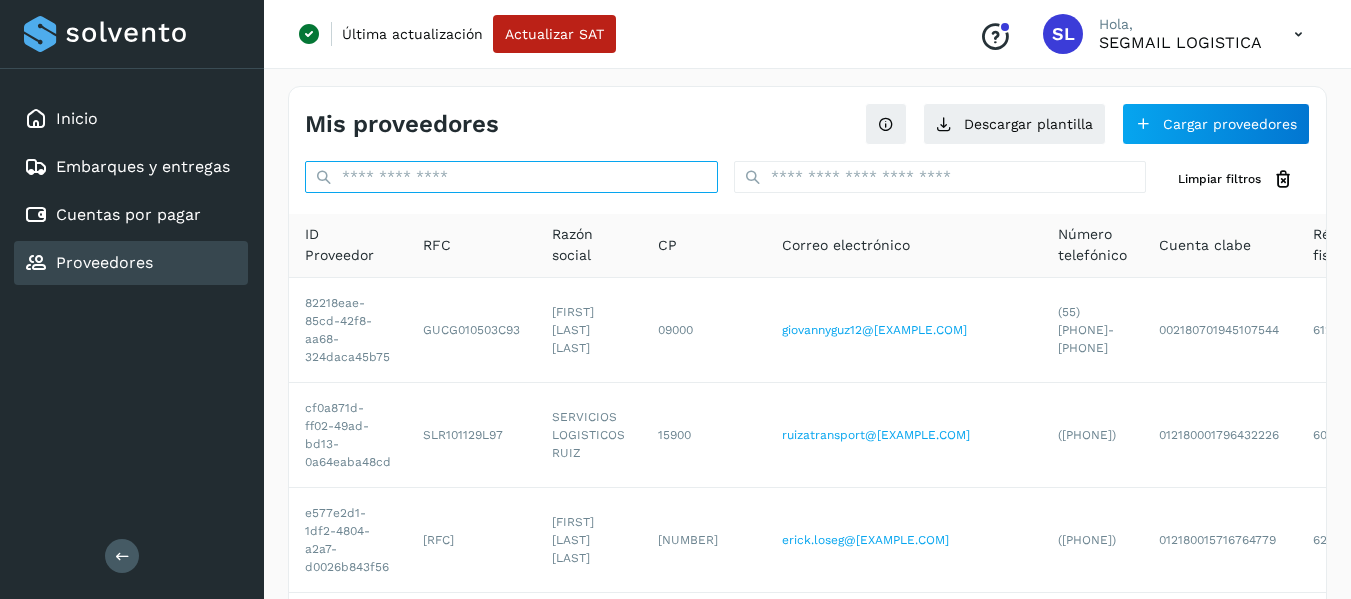 click at bounding box center (511, 177) 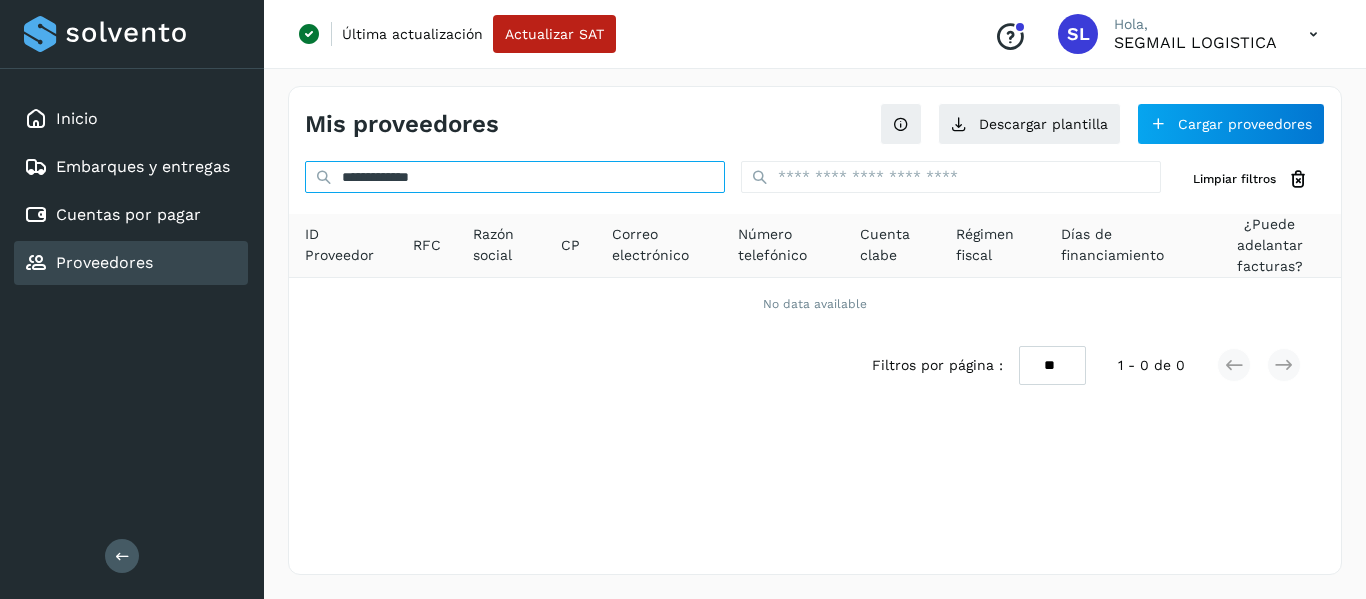 drag, startPoint x: 478, startPoint y: 176, endPoint x: 352, endPoint y: 183, distance: 126.1943 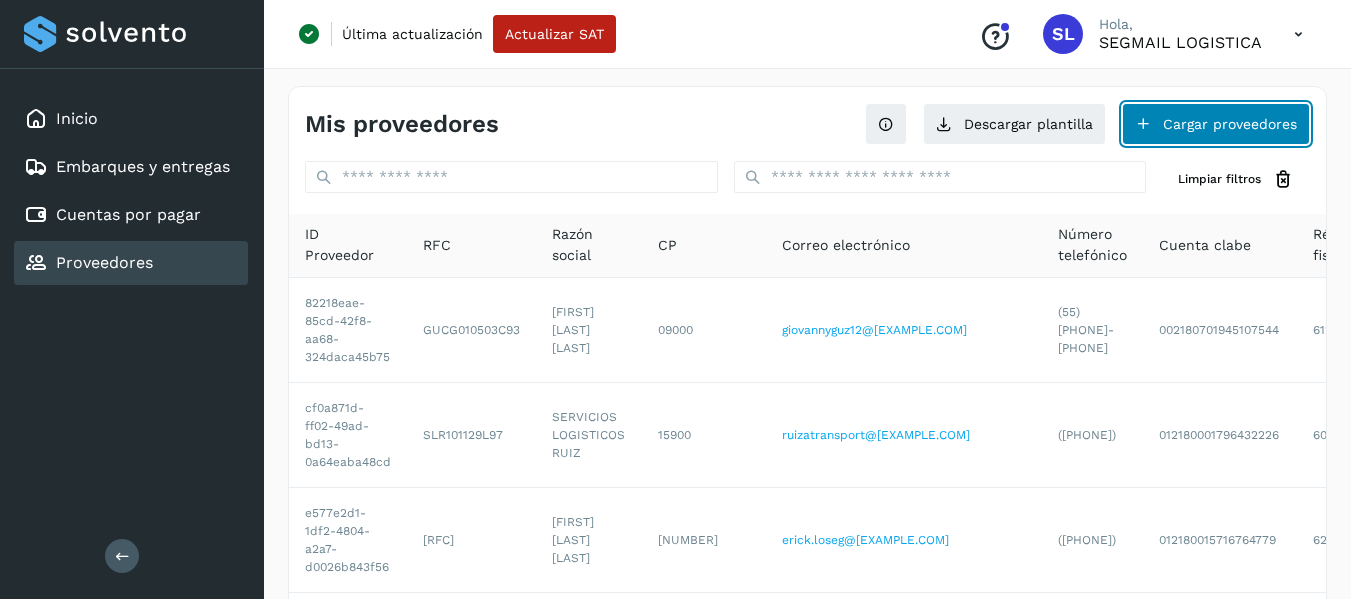 click on "Cargar proveedores" at bounding box center (1216, 124) 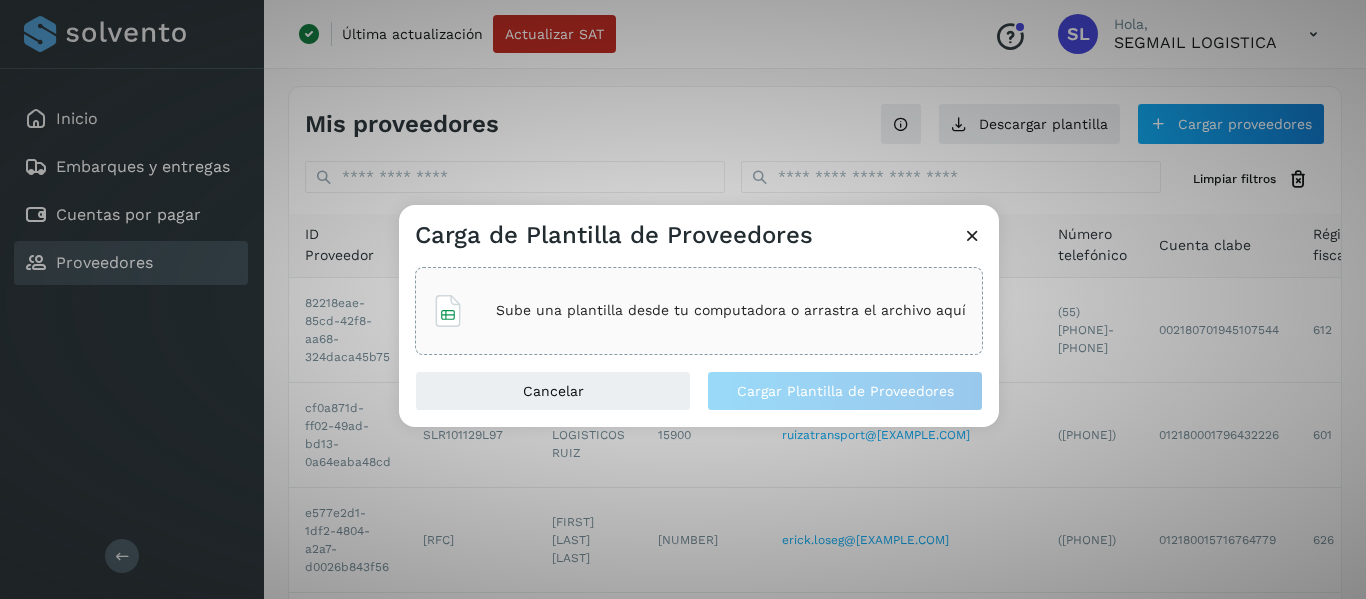click on "Sube una plantilla desde tu computadora o arrastra el archivo aquí" at bounding box center [731, 310] 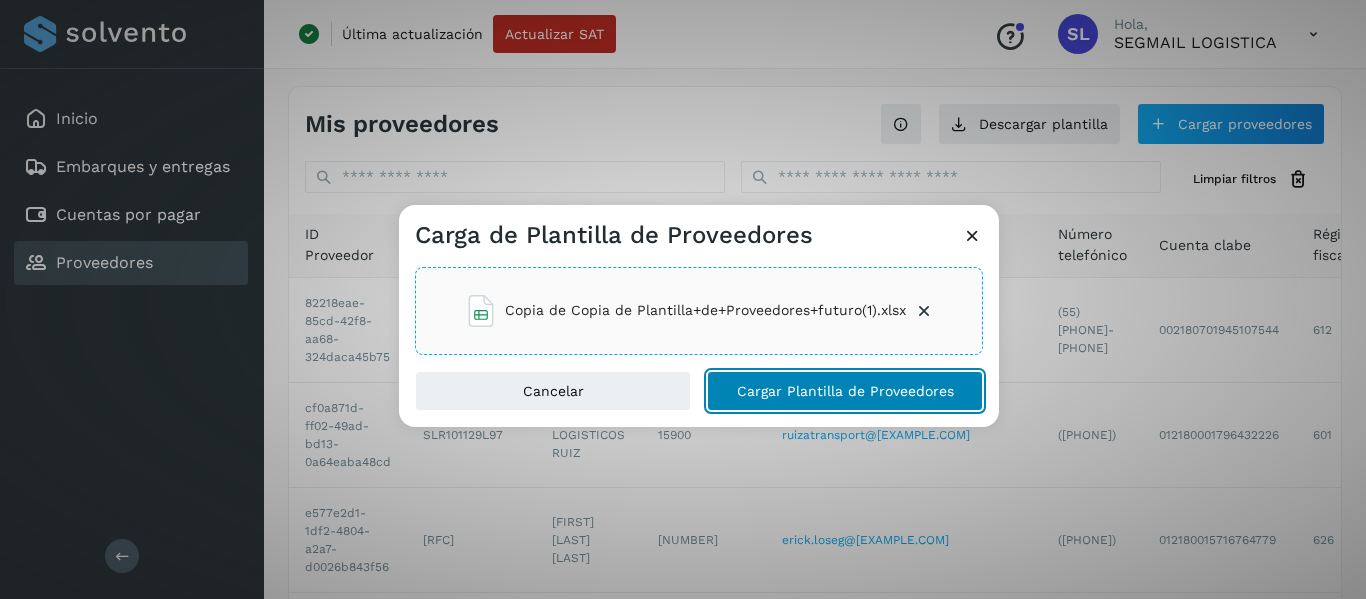 click on "Cargar Plantilla de Proveedores" 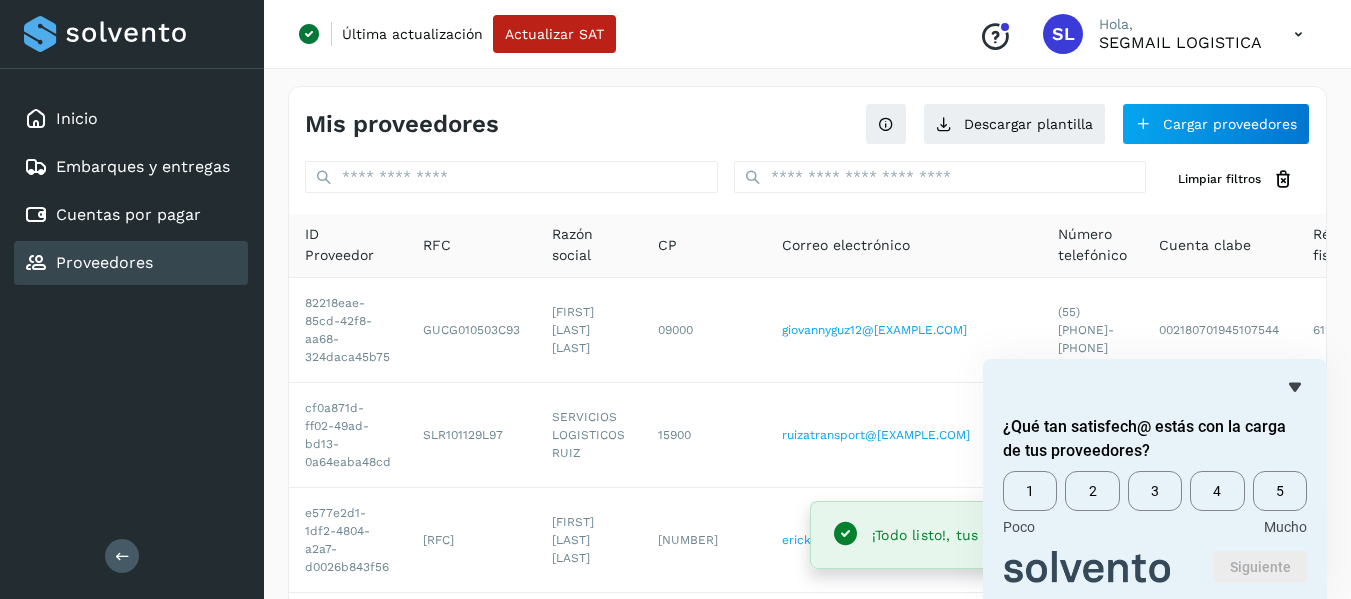 click on "Mis proveedores Descargar plantilla Cargar proveedores Limpiar filtros ID Proveedor RFC Razón social CP Correo electrónico Número telefónico Cuenta clabe Régimen fiscal Días de financiamiento ¿Puede adelantar facturas? 82218eae-85cd-42f8-aa68-324daca45b75 GUCG010503C93 [FIRST] [LAST] [LAST] 09000 giovannyguz12@[EXAMPLE.COM] (55) [PHONE]-[PHONE] 002180701945107544 612 45 cf0a871d-ff02-49ad-bd13-0a64eaba48cd SLR101129L97 SERVICIOS LOGISTICOS RUIZ 15900 ruizatransport@[EXAMPLE.COM] (55) [PHONE]-[PHONE] 012180001796432226 601 45 e577e2d1-1df2-4804-a2a7-d0026b843f56 LOSE010626B52 [FIRST] [LAST] [LAST] 54140 espinosatransportes_@[EXAMPLE.COM] (55) [PHONE]-[PHONE] 012180015297185644 612 45 a6976379-b465-4554-8acf-38b99aa6260a MAN1607149N9 MANFLEETS SA DE CV 11870 omar@[EXAMPLE.COM] (55) [PHONE]-[PHONE] 072180004655176602 626 45 e35f162a-07e2-4bd7-b336-f7ac86b5dddf MAGR9212116T2 05120 626 45" at bounding box center (807, 742) 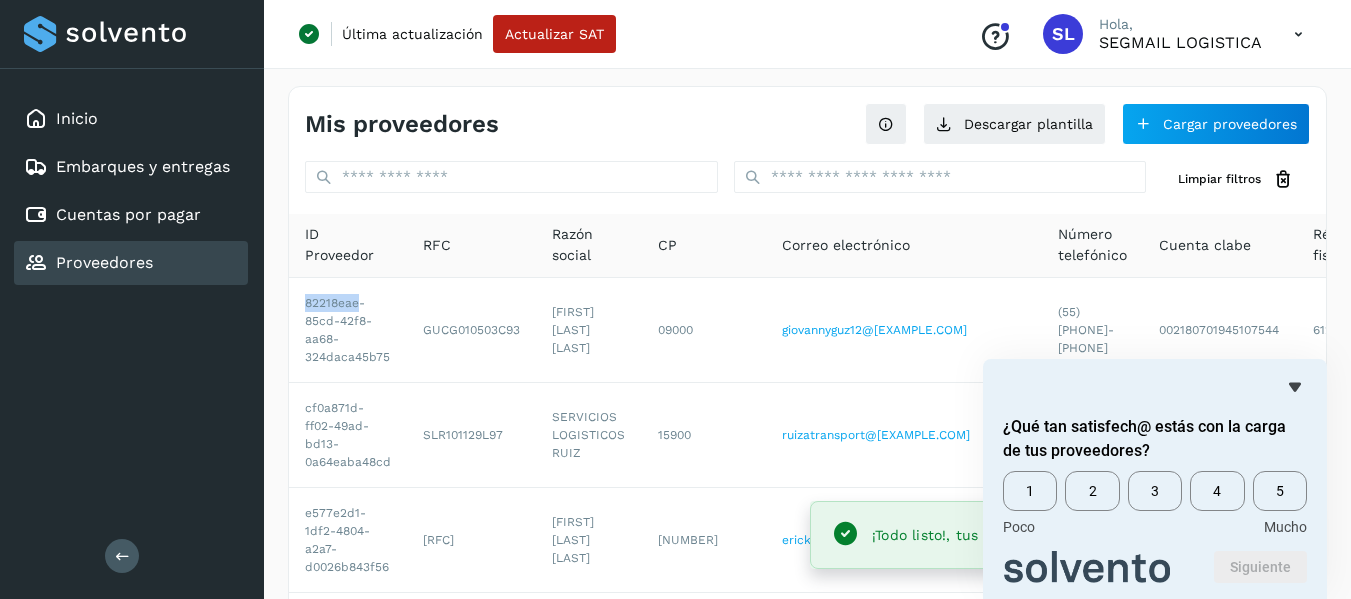 click on "Mis proveedores Descargar plantilla Cargar proveedores Limpiar filtros ID Proveedor RFC Razón social CP Correo electrónico Número telefónico Cuenta clabe Régimen fiscal Días de financiamiento ¿Puede adelantar facturas? 82218eae-85cd-42f8-aa68-324daca45b75 GUCG010503C93 [FIRST] [LAST] [LAST] 09000 giovannyguz12@[EXAMPLE.COM] (55) [PHONE]-[PHONE] 002180701945107544 612 45 cf0a871d-ff02-49ad-bd13-0a64eaba48cd SLR101129L97 SERVICIOS LOGISTICOS RUIZ 15900 ruizatransport@[EXAMPLE.COM] (55) [PHONE]-[PHONE] 012180001796432226 601 45 e577e2d1-1df2-4804-a2a7-d0026b843f56 LOSE010626B52 [FIRST] [LAST] [LAST] 54140 espinosatransportes_@[EXAMPLE.COM] (55) [PHONE]-[PHONE] 012180015297185644 612 45 a6976379-b465-4554-8acf-38b99aa6260a MAN1607149N9 MANFLEETS SA DE CV 11870 omar@[EXAMPLE.COM] (55) [PHONE]-[PHONE] 072180004655176602 626 45 e35f162a-07e2-4bd7-b336-f7ac86b5dddf MAGR9212116T2 05120 626 45" at bounding box center (807, 742) 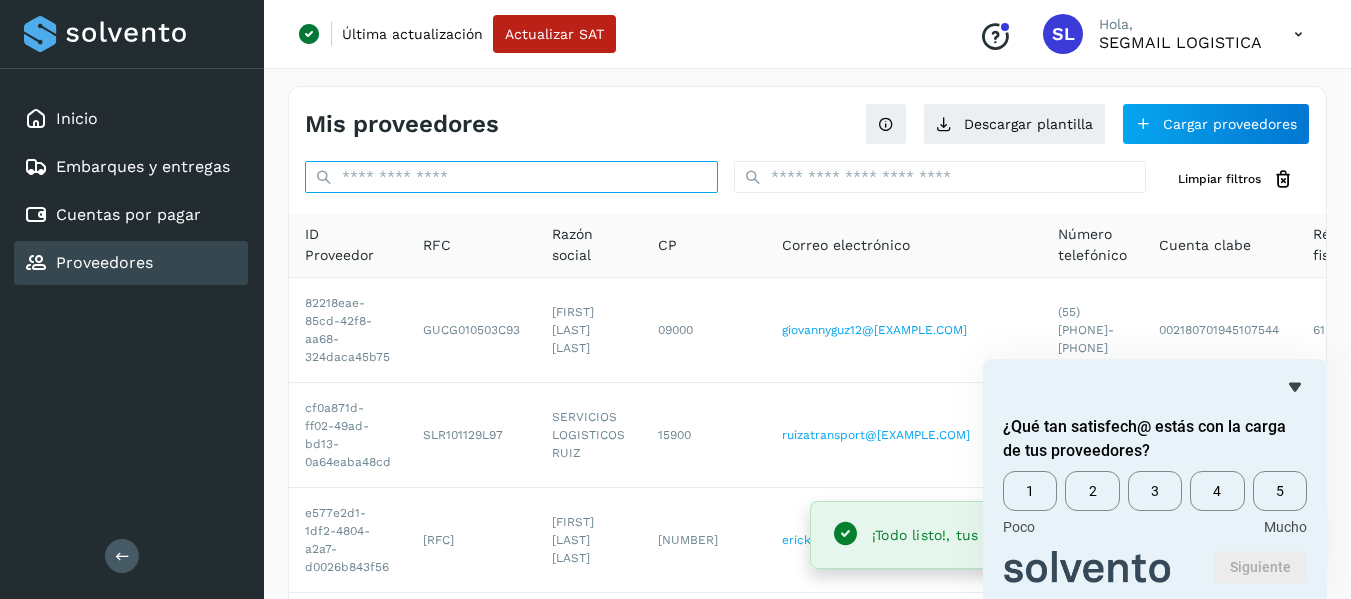 drag, startPoint x: 505, startPoint y: 178, endPoint x: 505, endPoint y: 190, distance: 12 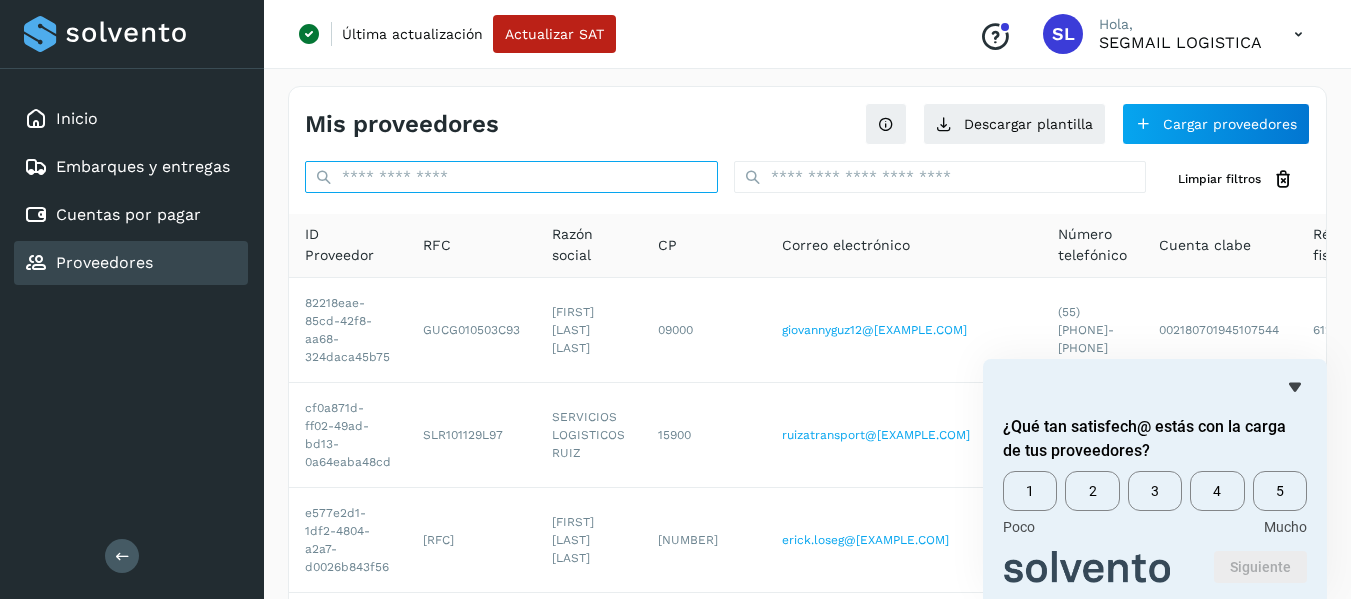 click at bounding box center (511, 177) 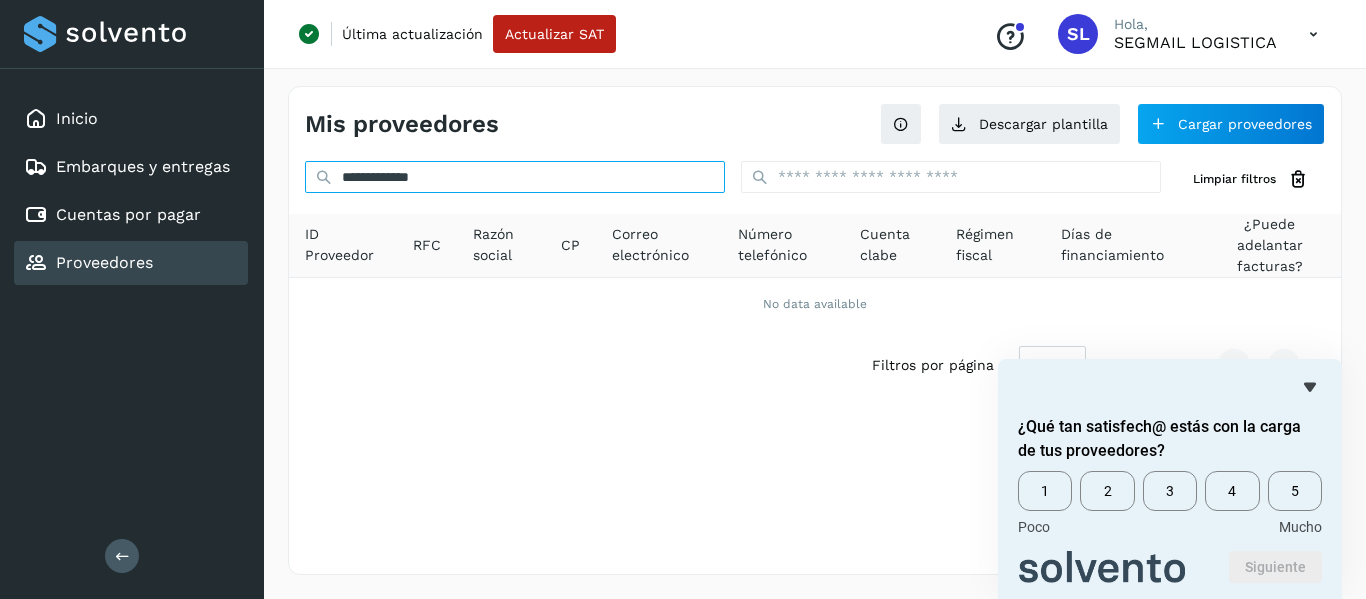 type on "**********" 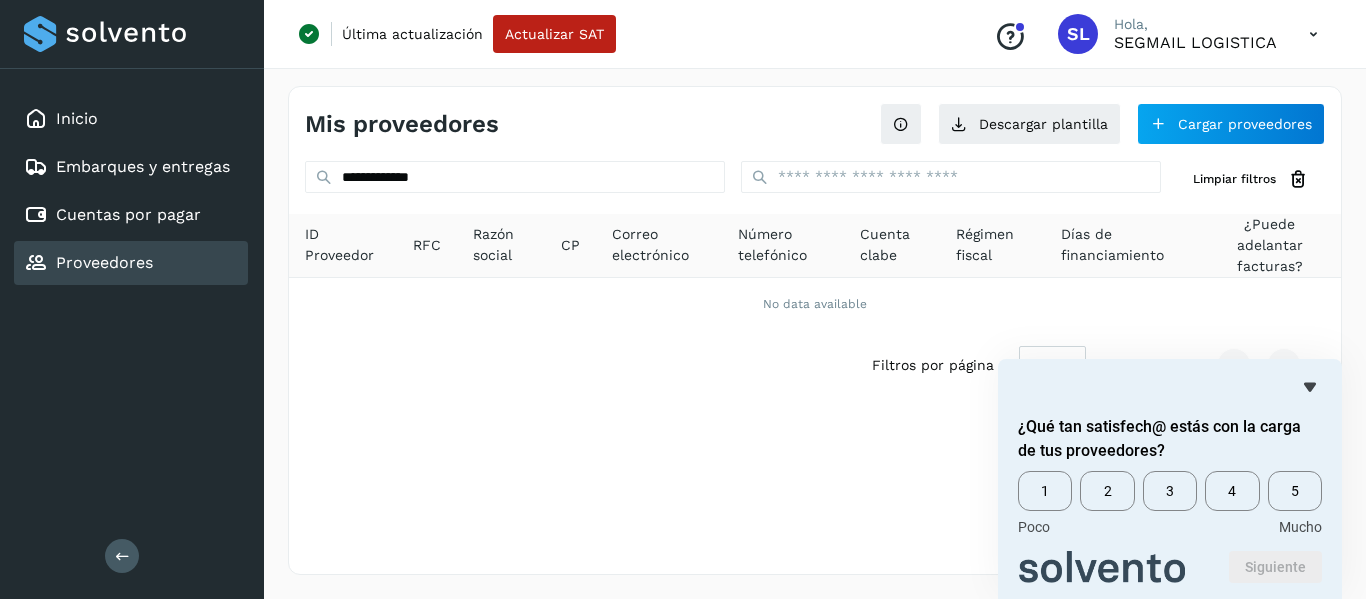 click on "**********" at bounding box center (815, 330) 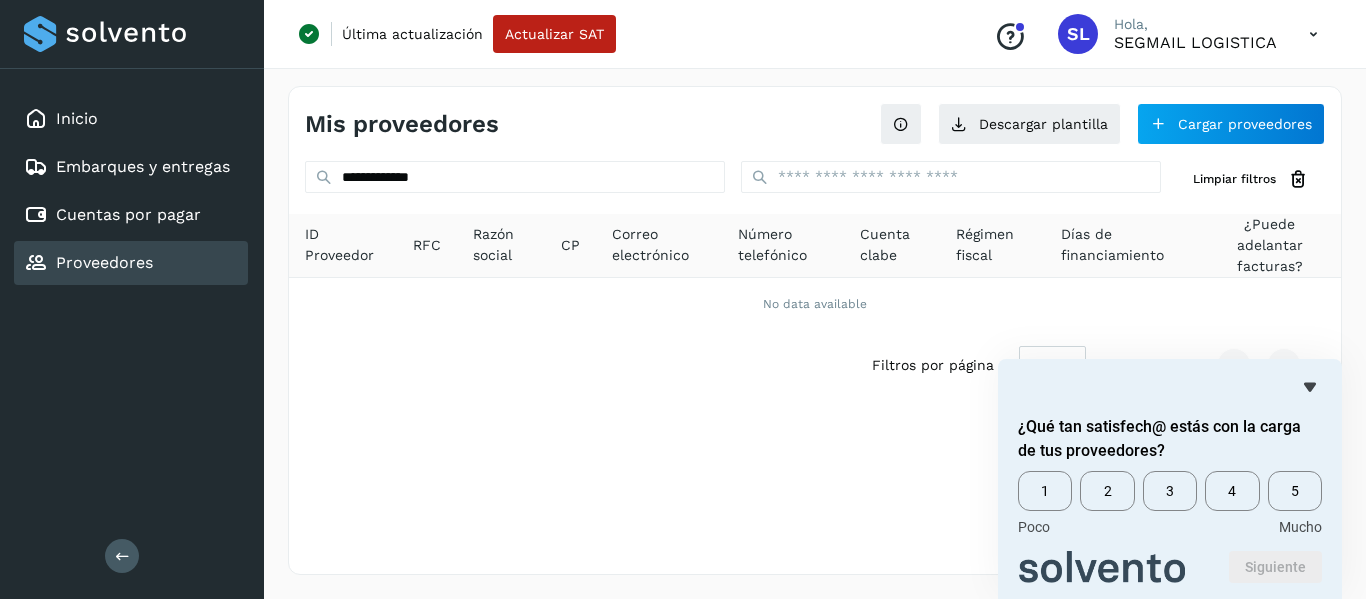 click on "Mucho" at bounding box center (1300, 527) 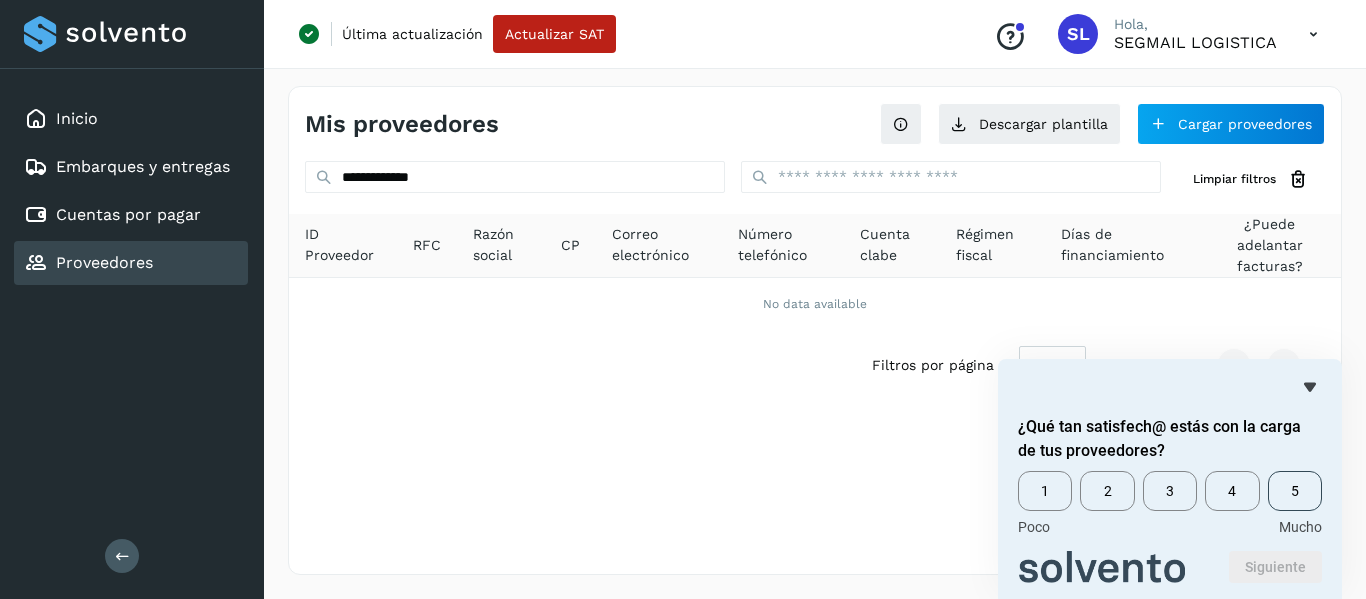 click on "5" at bounding box center [1295, 491] 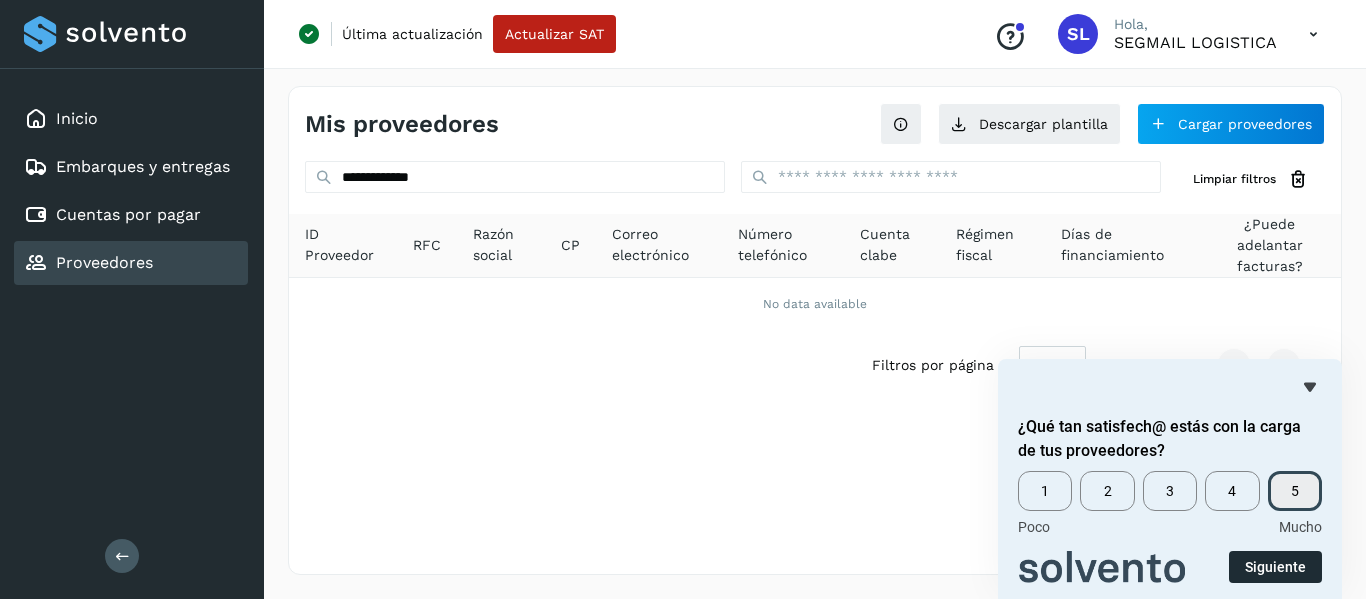 click on "Siguiente" at bounding box center [1275, 567] 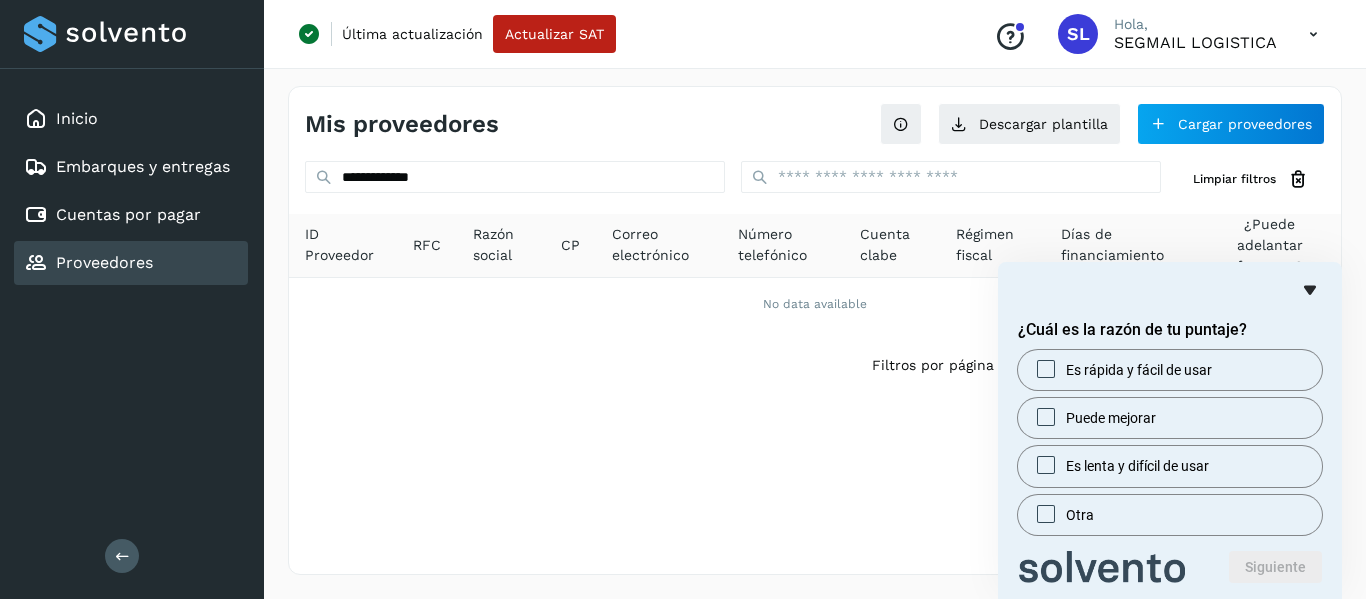 click 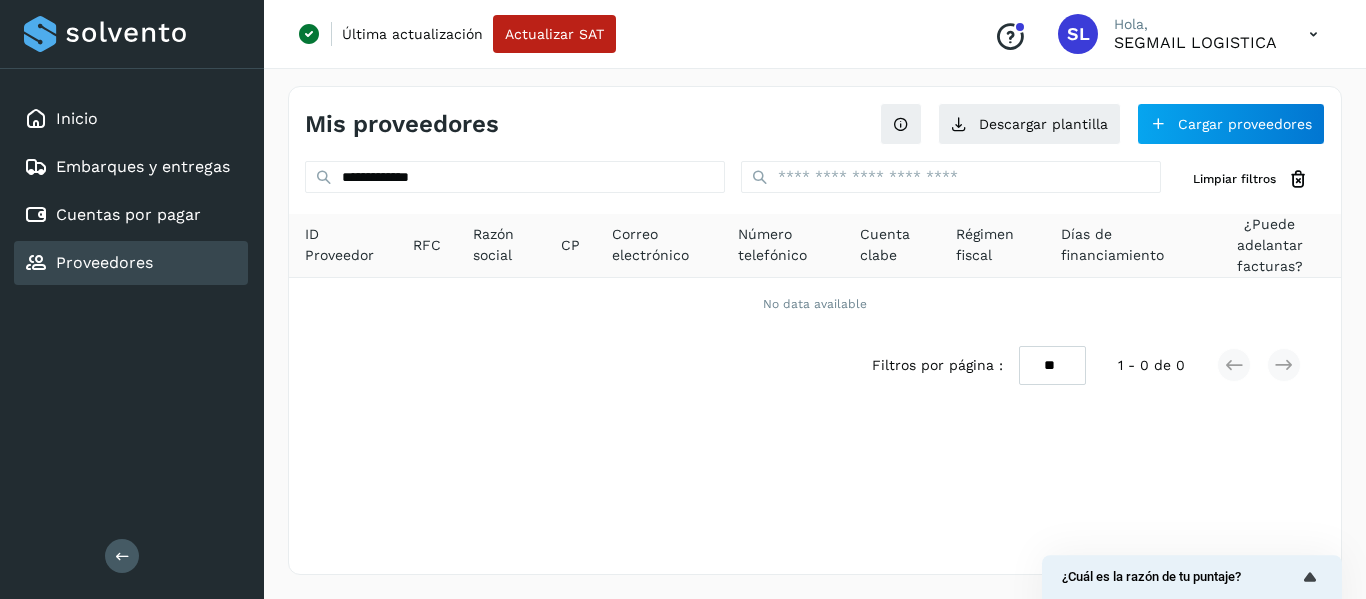 click on "**********" at bounding box center [815, 330] 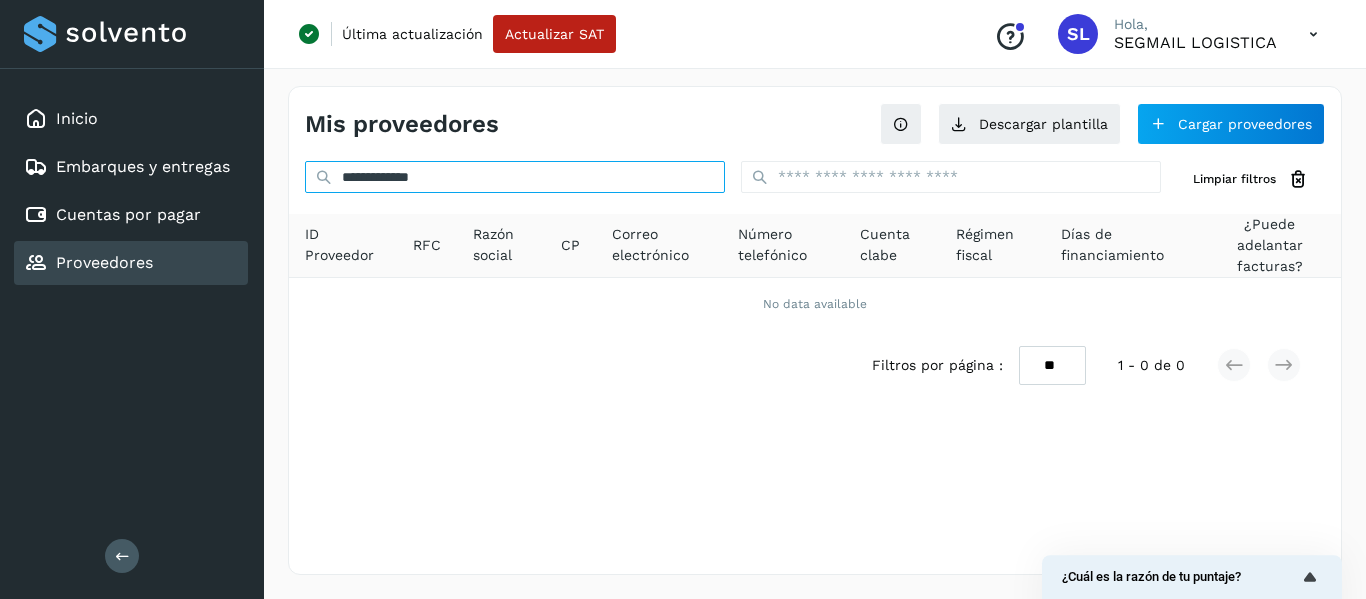 click on "**********" at bounding box center [515, 177] 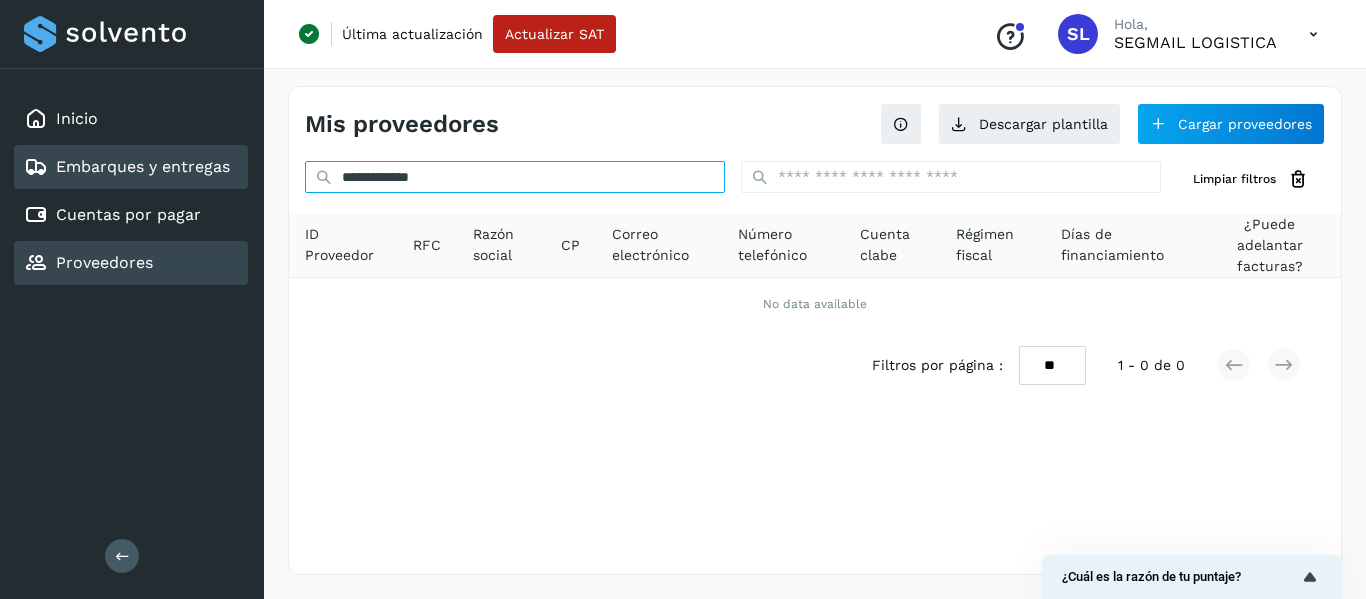 drag, startPoint x: 479, startPoint y: 170, endPoint x: 227, endPoint y: 179, distance: 252.16066 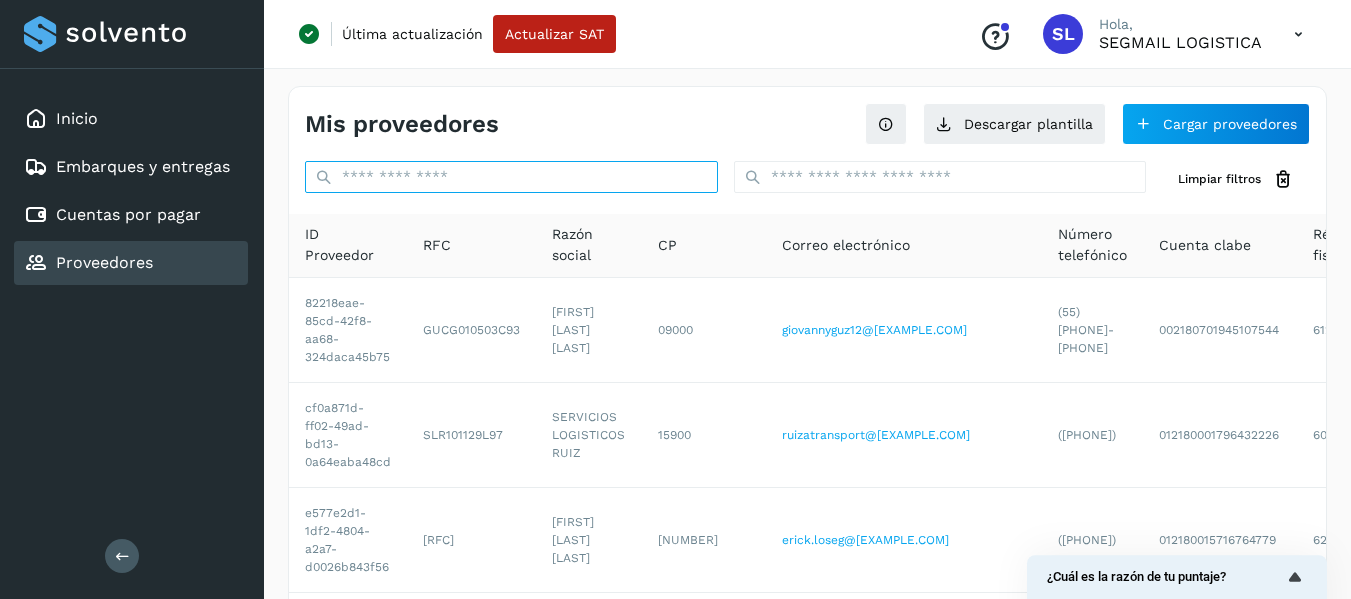 click at bounding box center (511, 177) 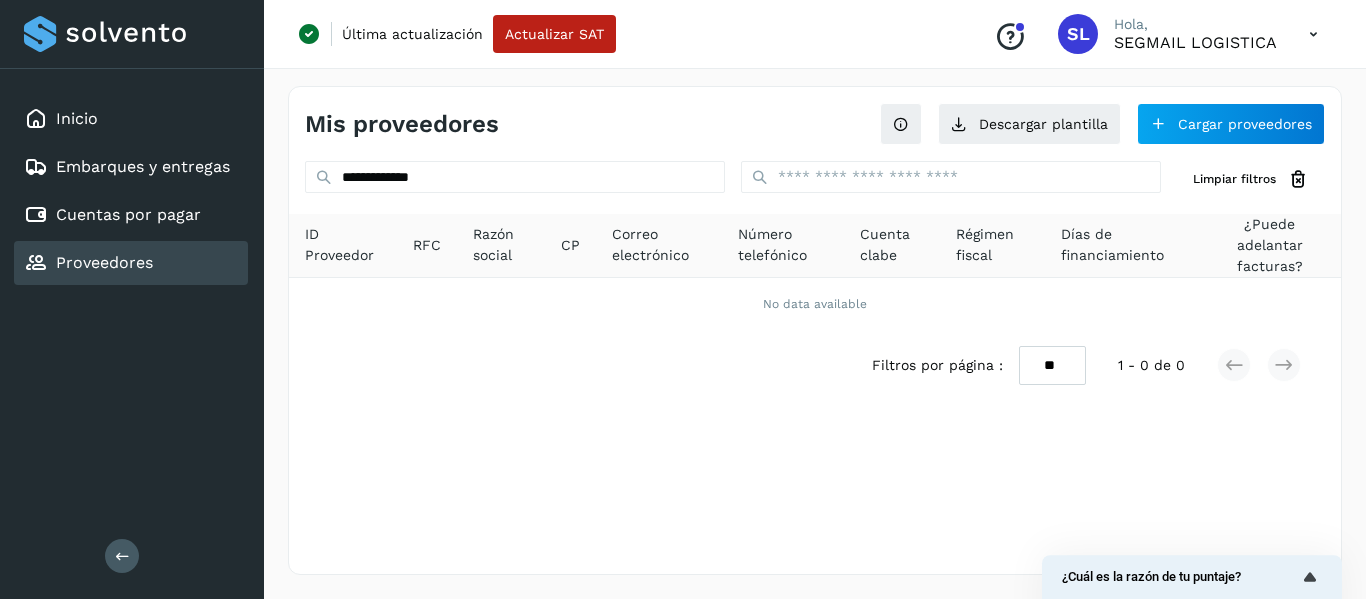 click on "Filtros por página : ** ** ** 1 - 0 de 0" at bounding box center (815, 365) 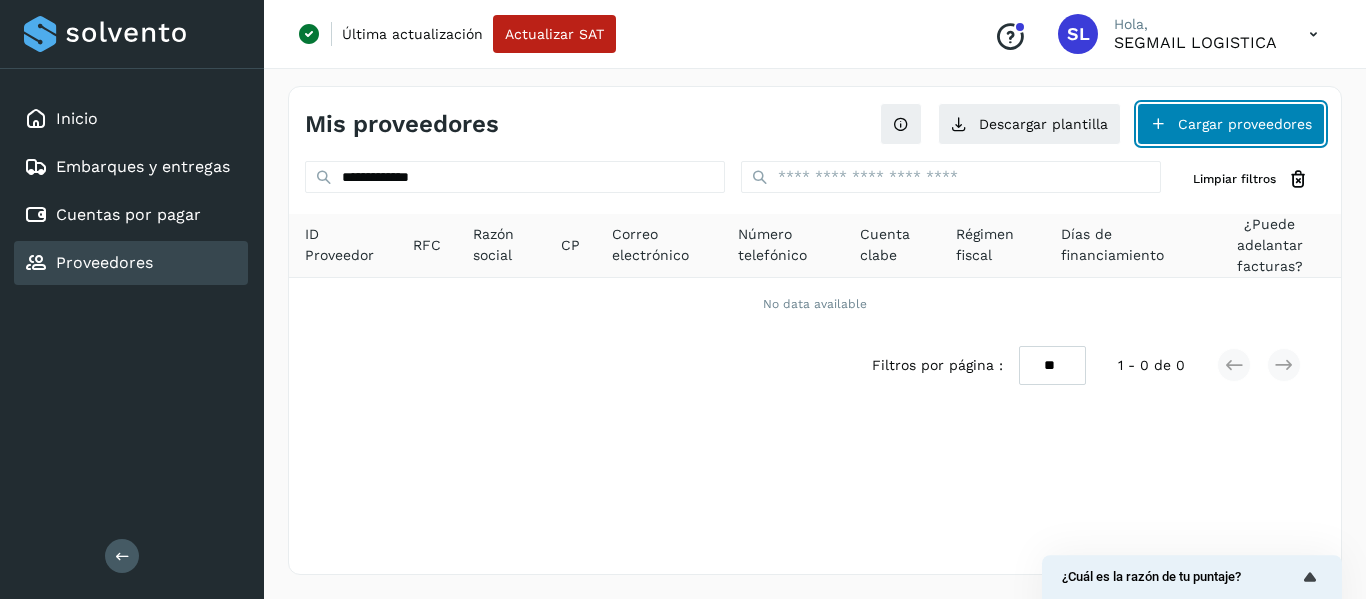 click on "Cargar proveedores" at bounding box center [1231, 124] 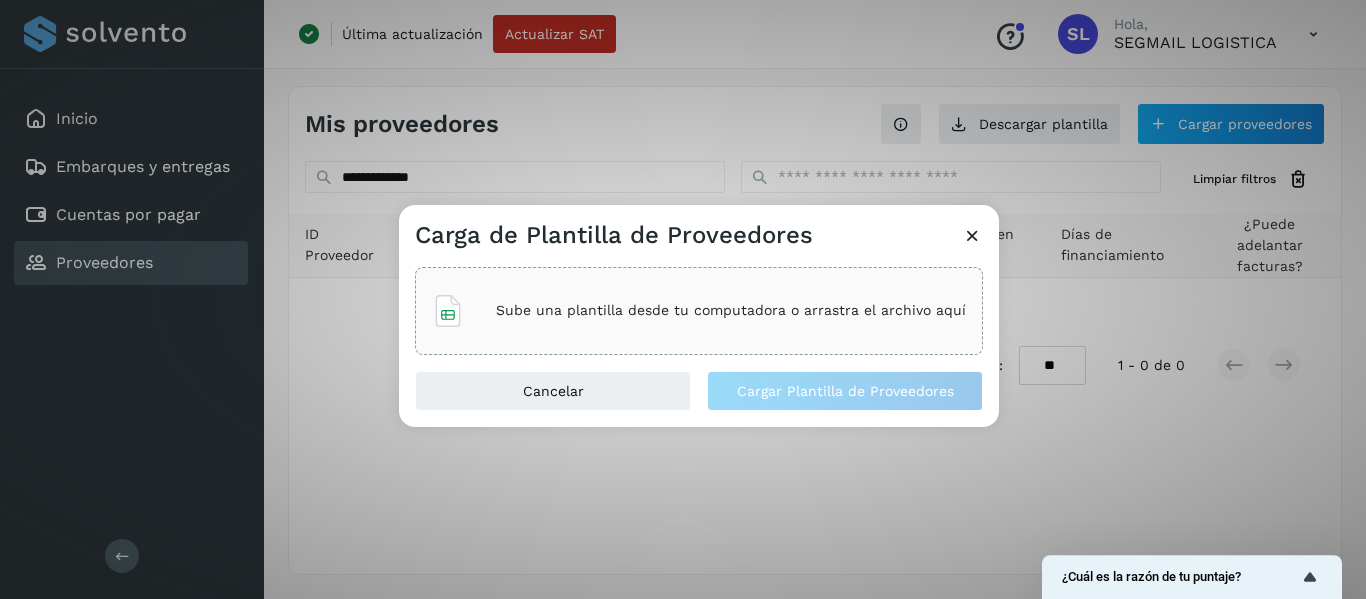 click on "Sube una plantilla desde tu computadora o arrastra el archivo aquí" at bounding box center (731, 310) 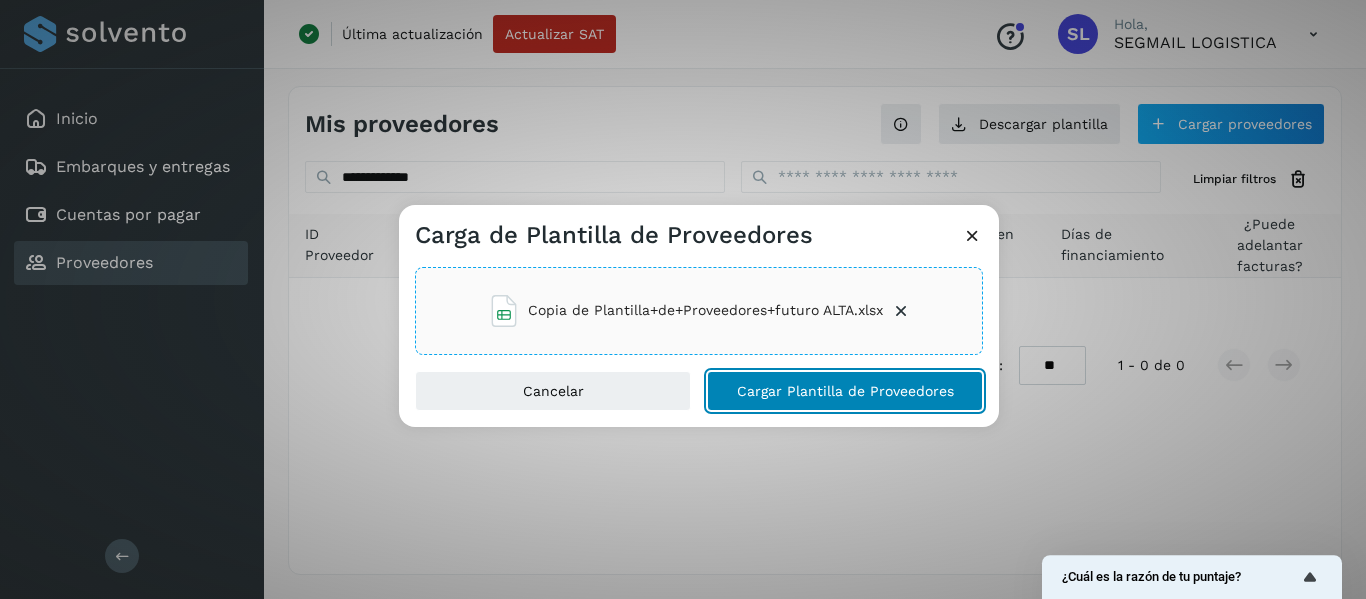 click on "Cargar Plantilla de Proveedores" 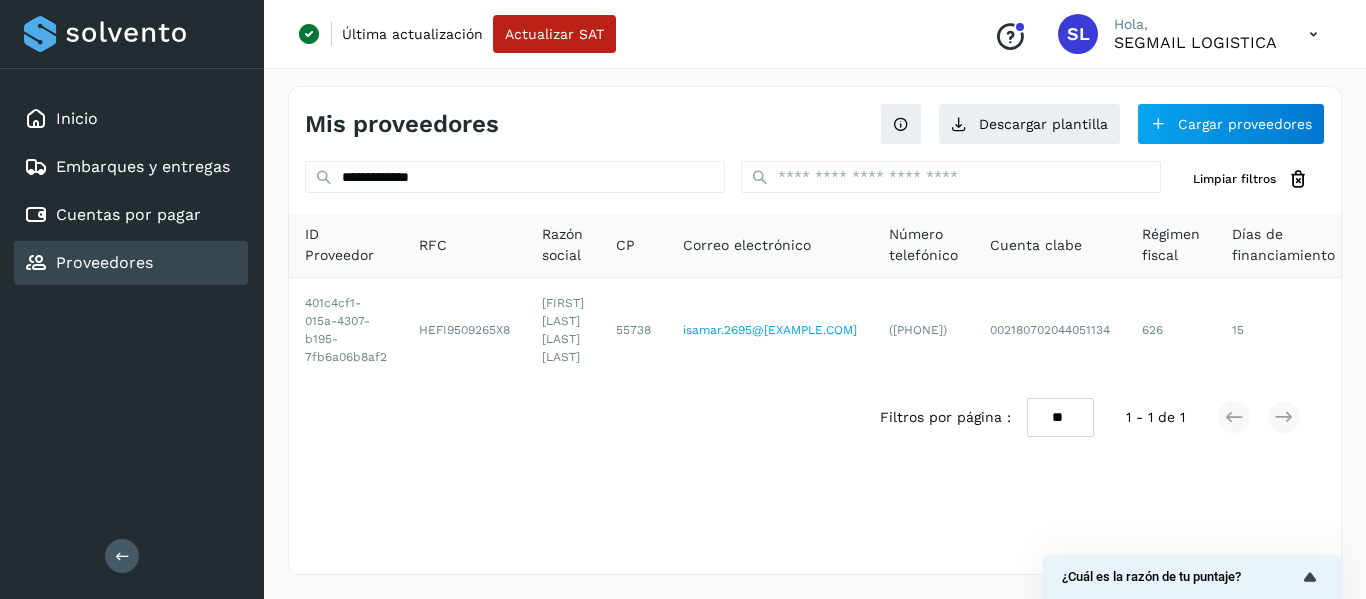 click on "Filtros por página : ** ** ** 1 - 1 de 1" at bounding box center (815, 417) 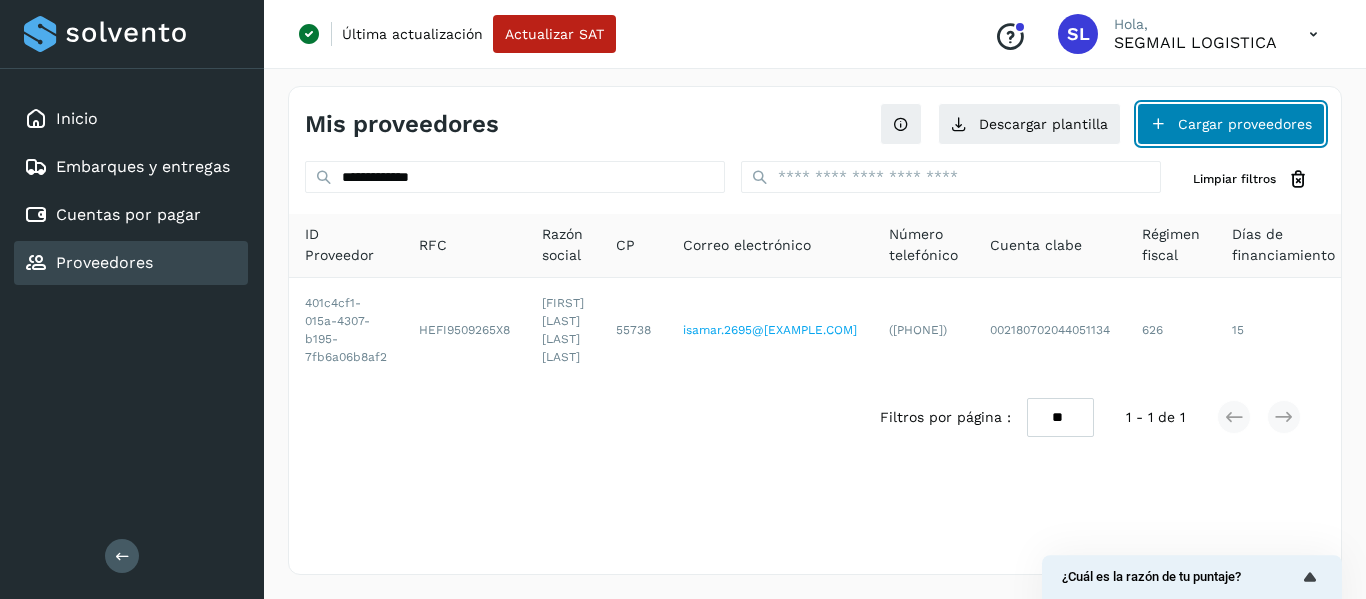 click on "Cargar proveedores" at bounding box center (1231, 124) 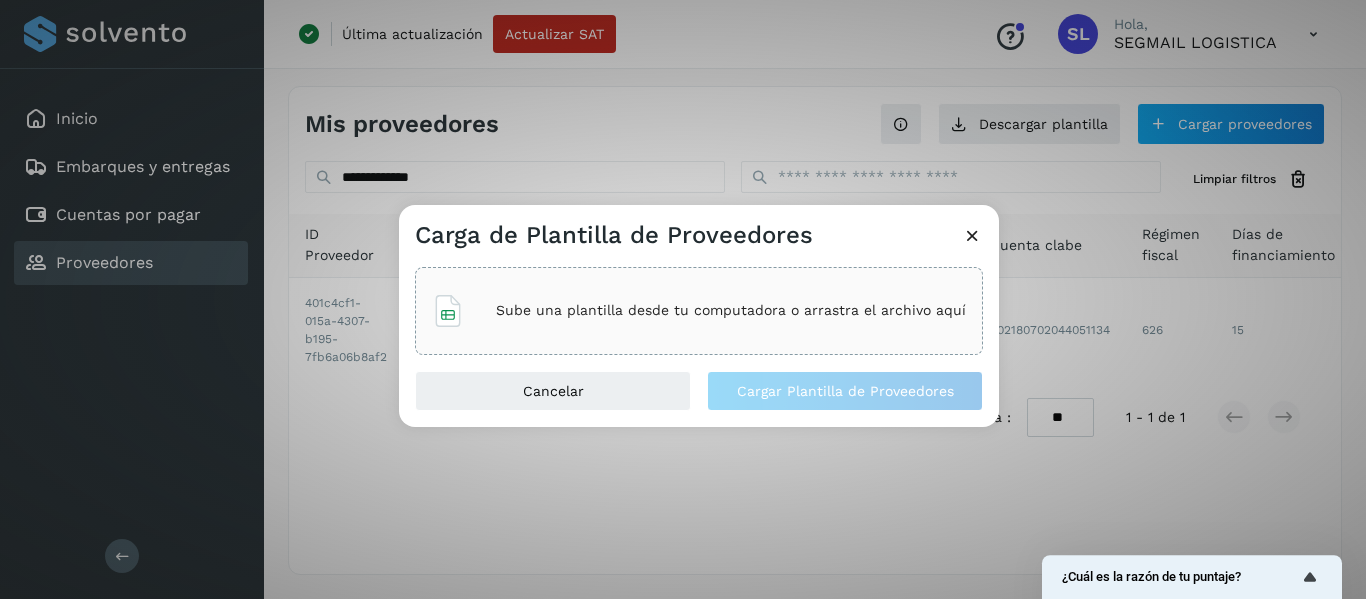 click on "Sube una plantilla desde tu computadora o arrastra el archivo aquí" at bounding box center [731, 310] 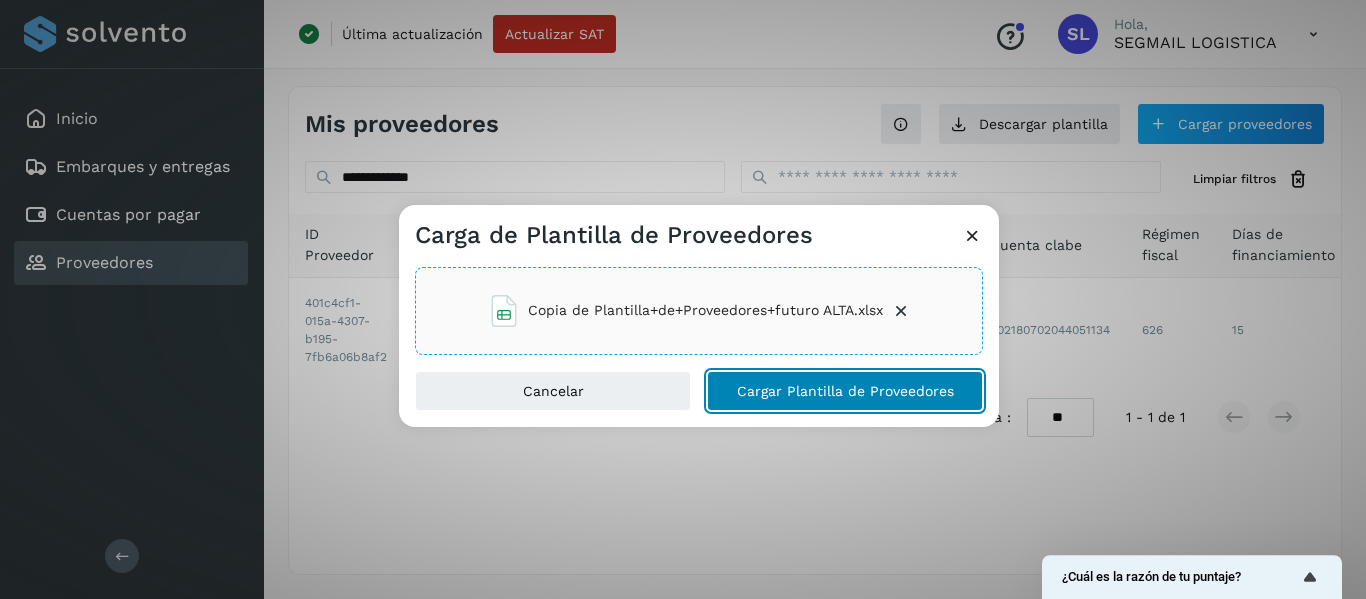 click on "Cargar Plantilla de Proveedores" 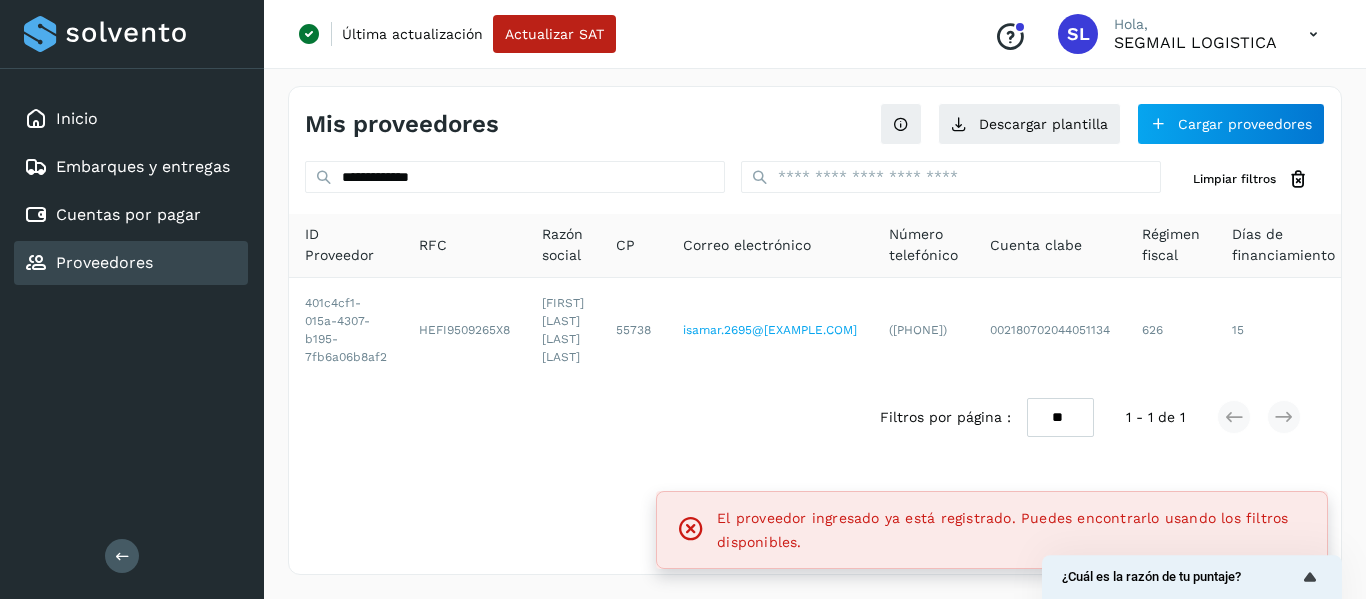 click on "Filtros por página : ** ** ** 1 - 1 de 1" at bounding box center (815, 417) 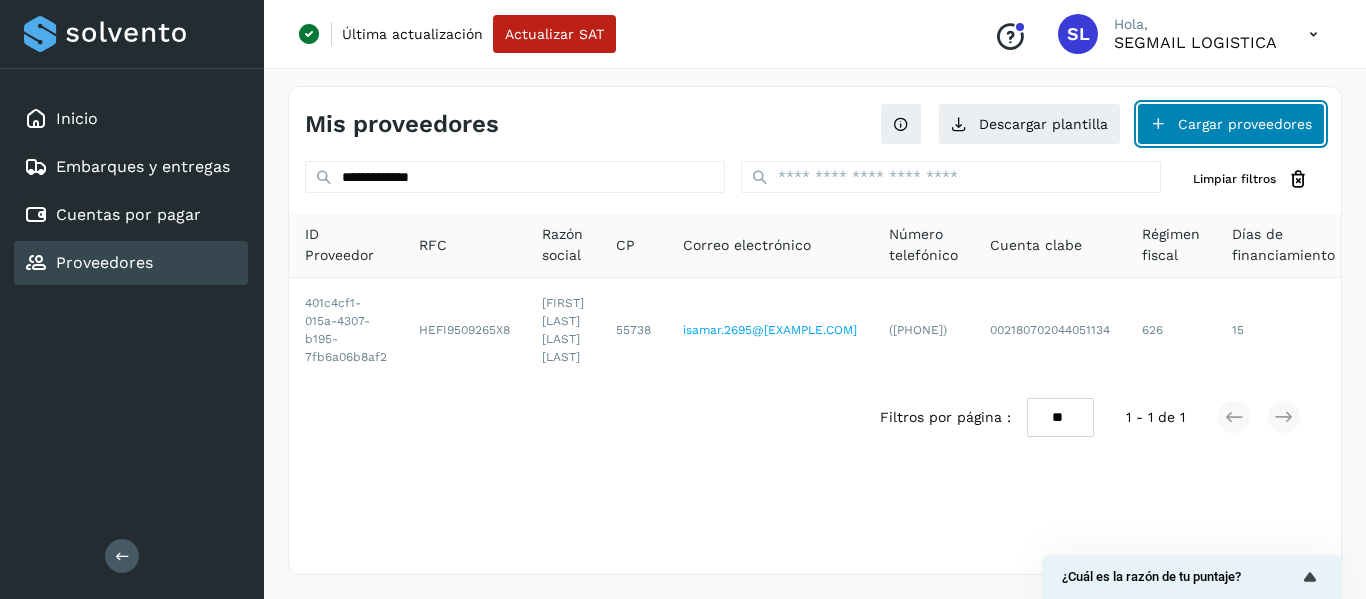 click on "Cargar proveedores" at bounding box center [1231, 124] 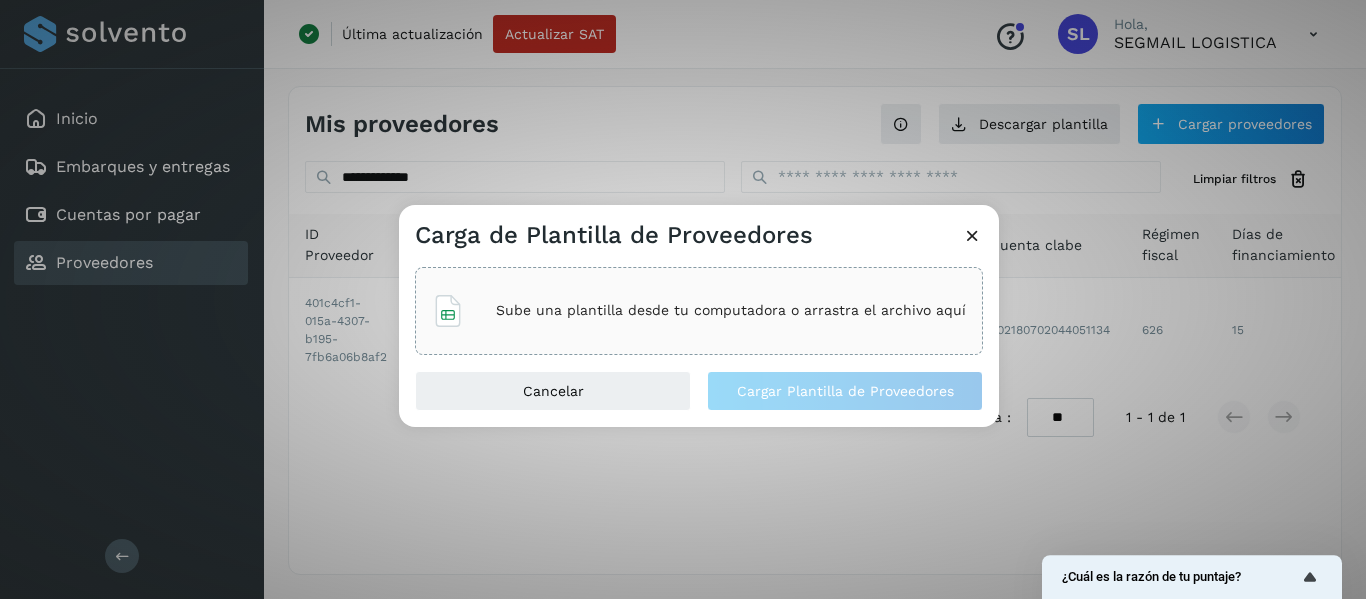 click on "Sube una plantilla desde tu computadora o arrastra el archivo aquí" at bounding box center [731, 310] 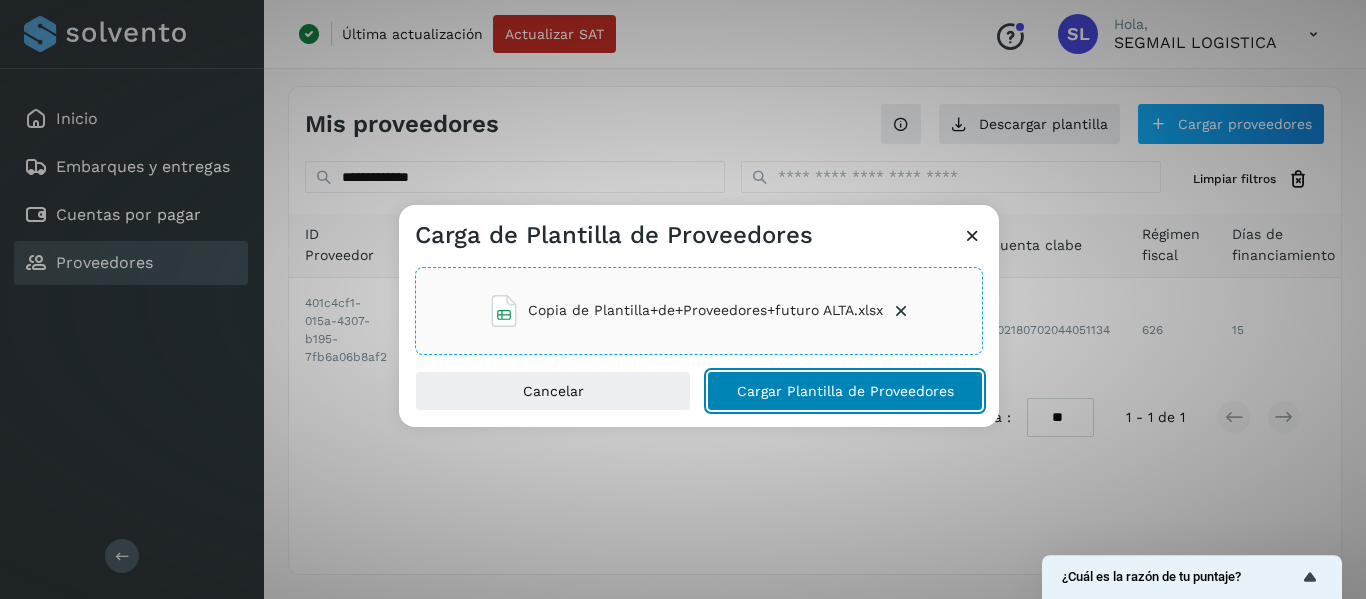 click on "Cargar Plantilla de Proveedores" 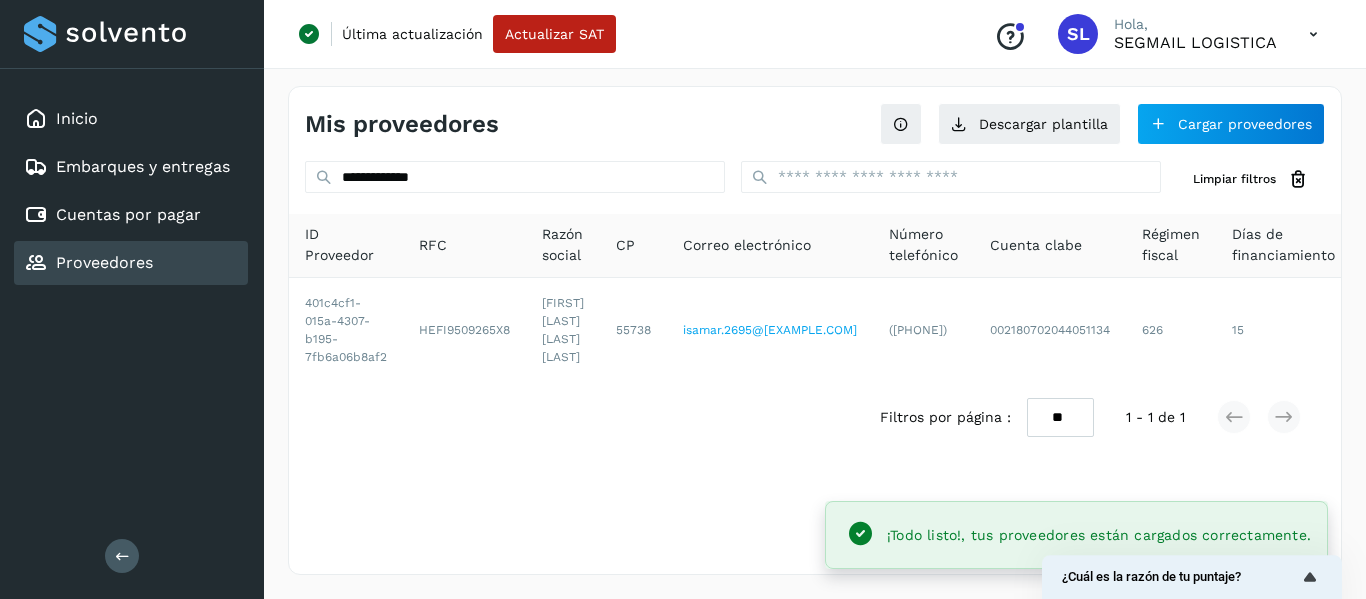 click on "Filtros por página : ** ** ** 1 - 1 de 1" at bounding box center [815, 417] 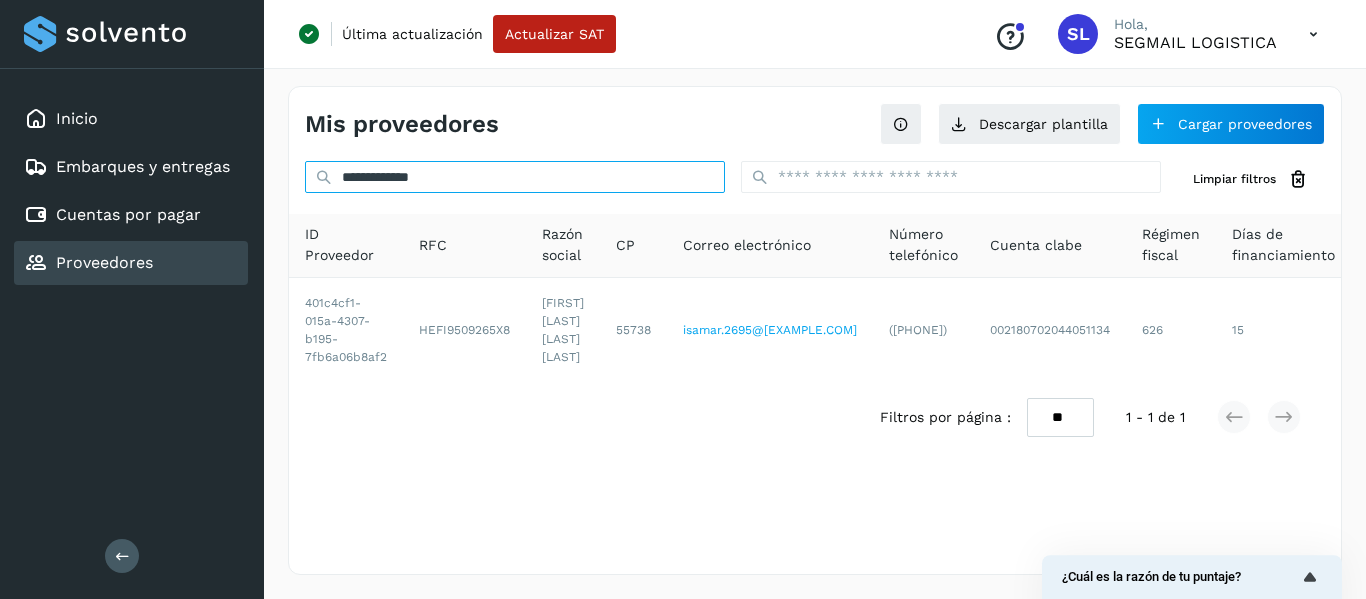 click on "**********" at bounding box center (515, 177) 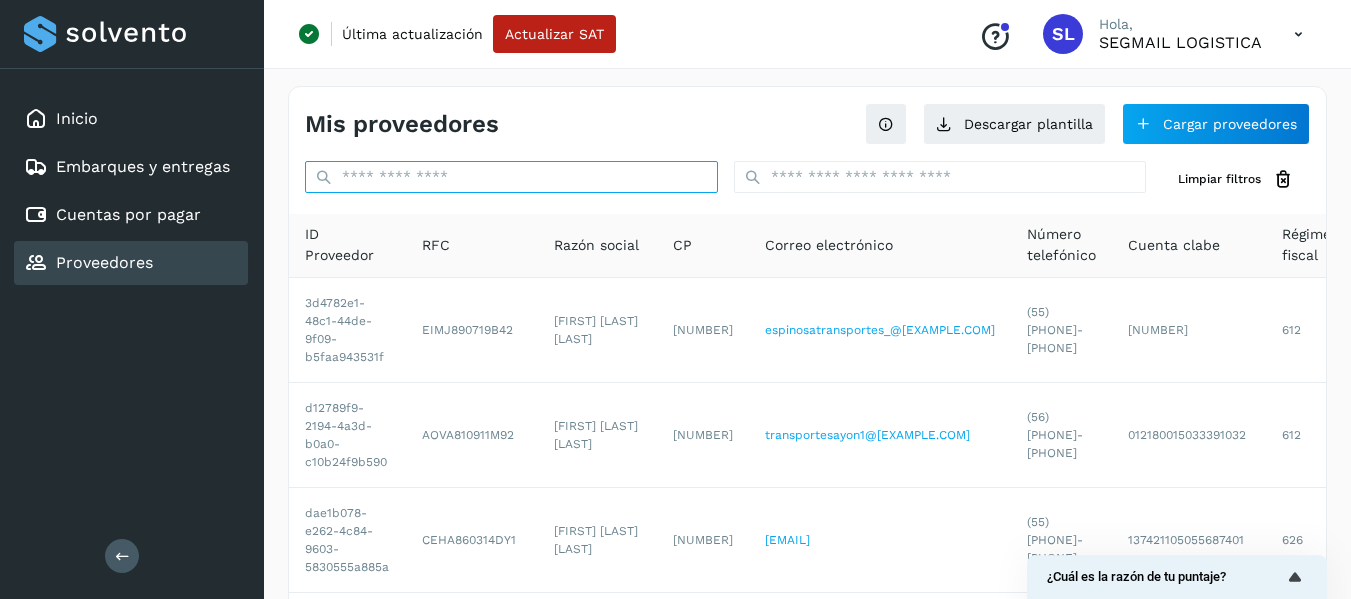 click at bounding box center [511, 177] 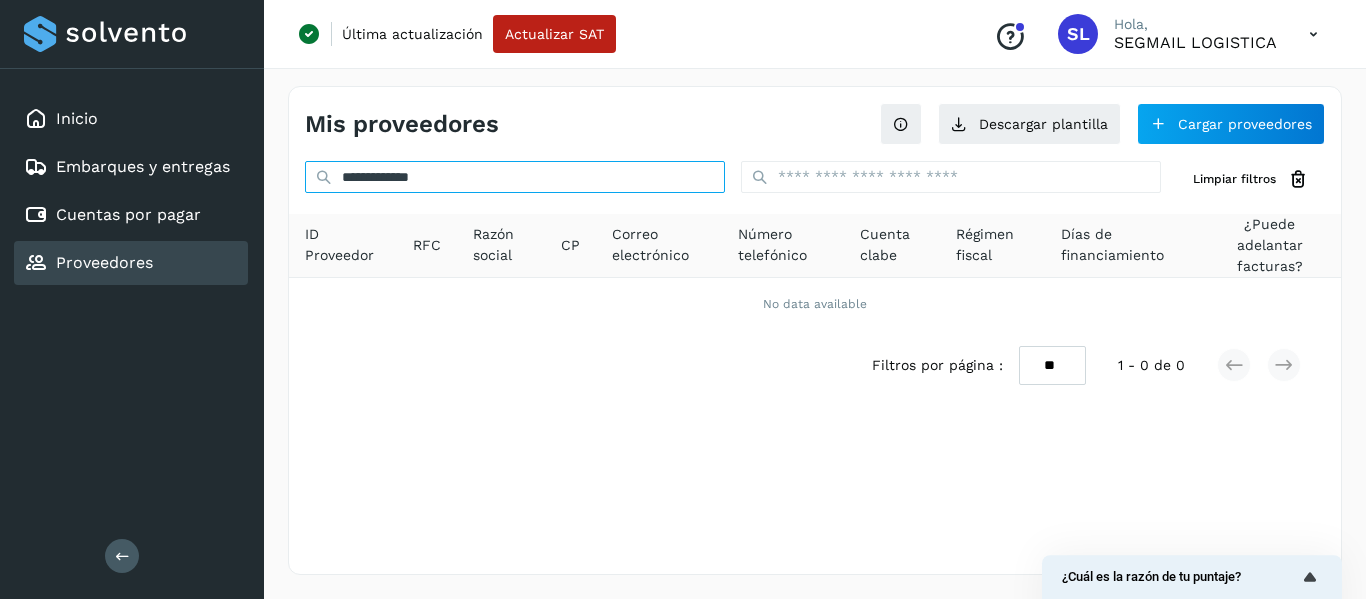 type on "**********" 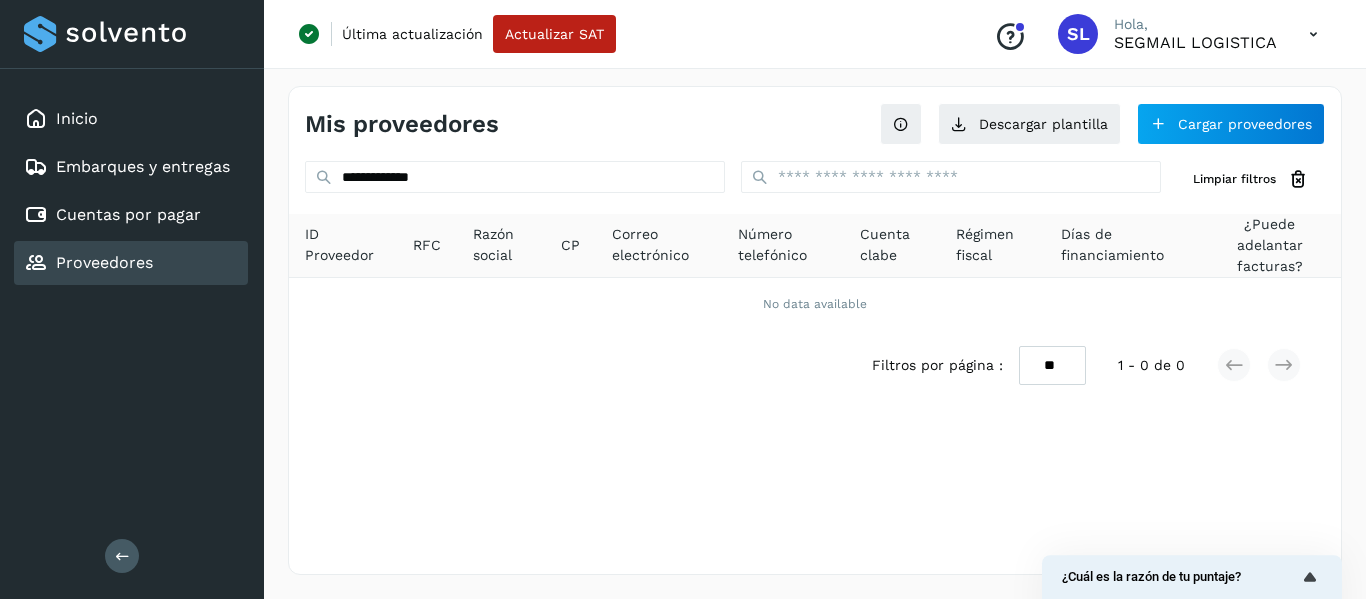 click on "**********" at bounding box center (815, 330) 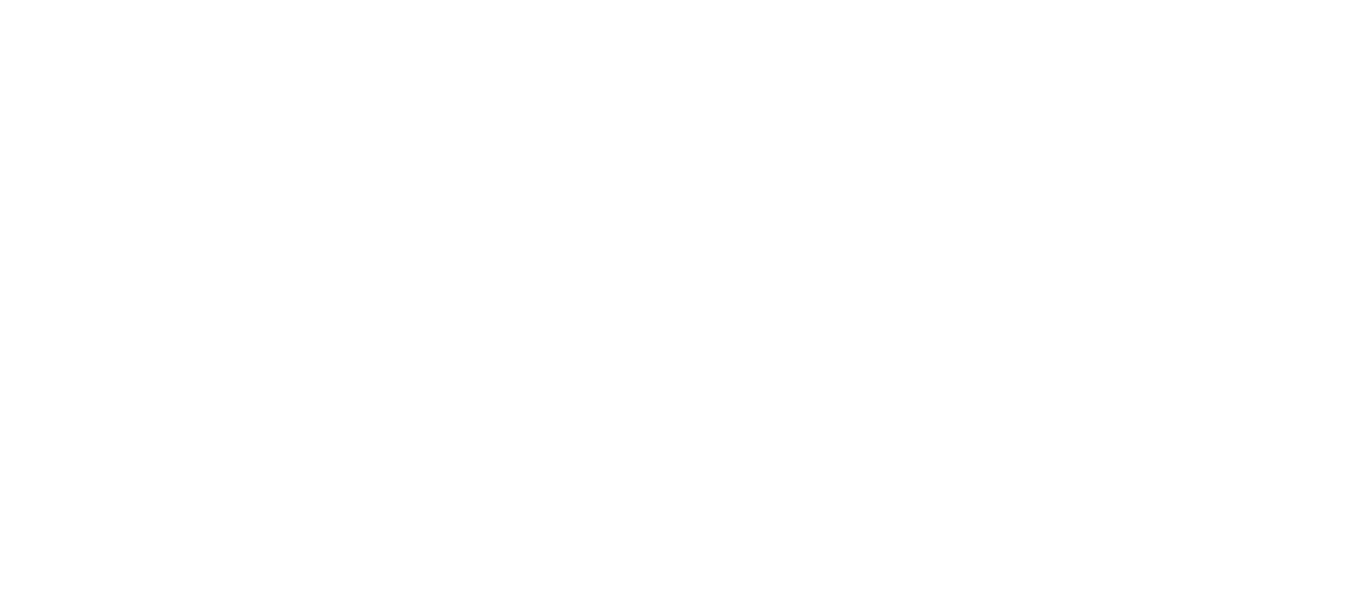 scroll, scrollTop: 0, scrollLeft: 0, axis: both 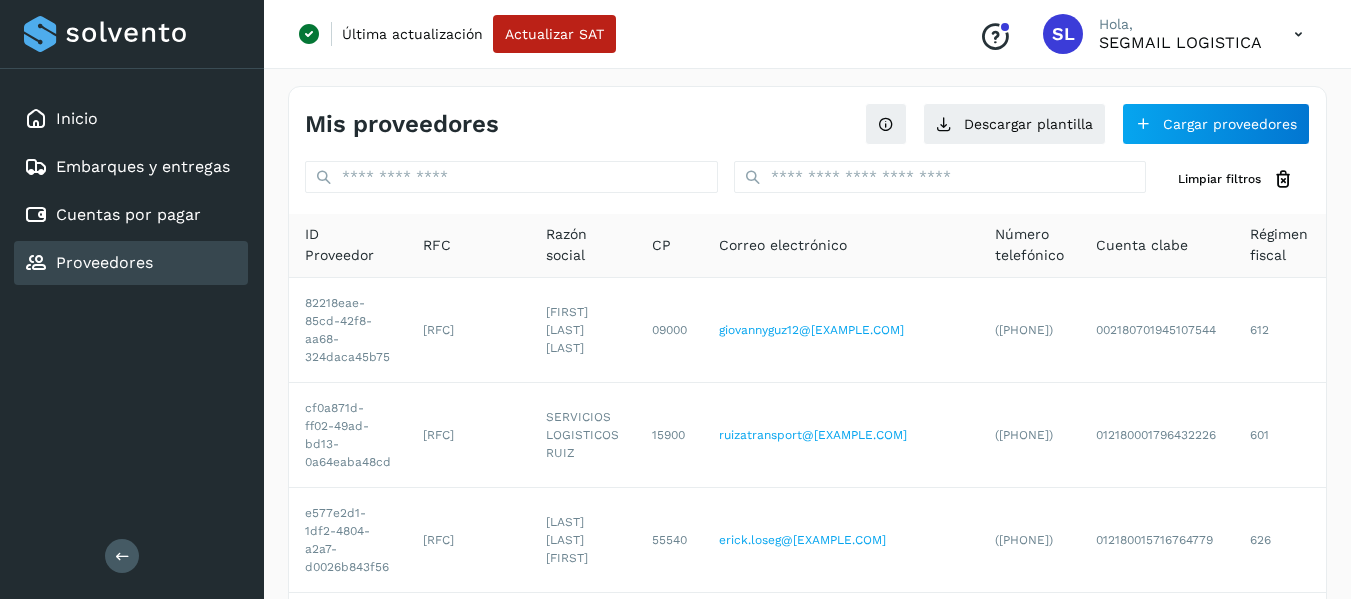 click at bounding box center [1298, 34] 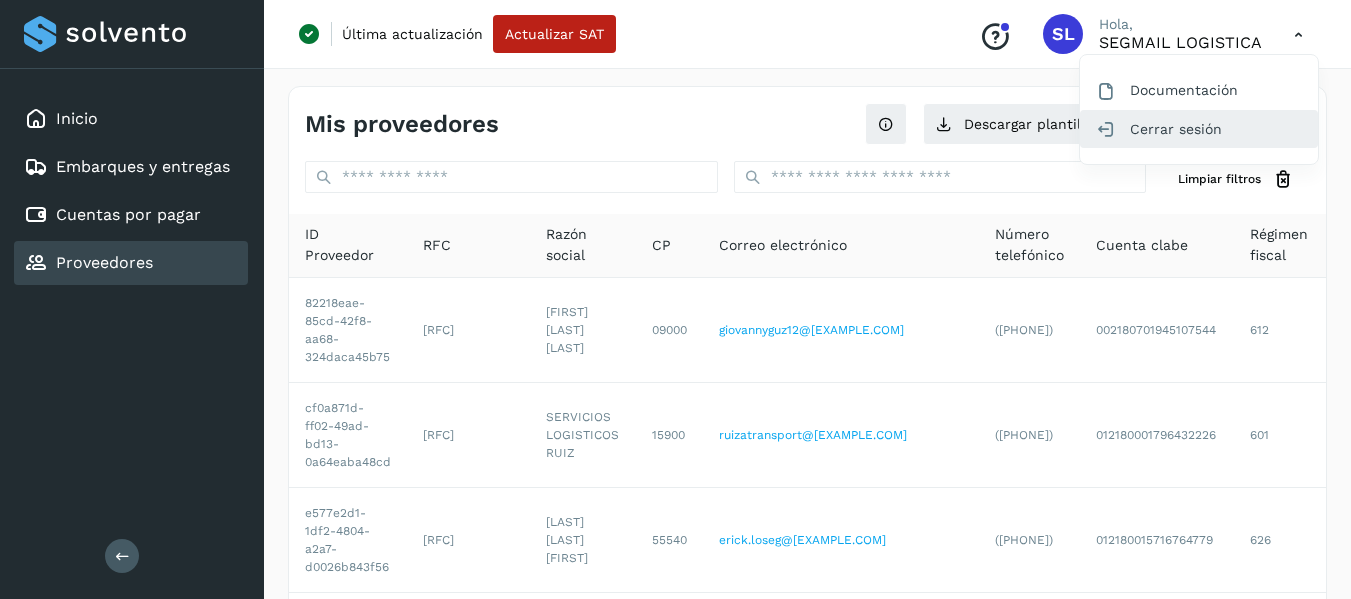 click on "Cerrar sesión" 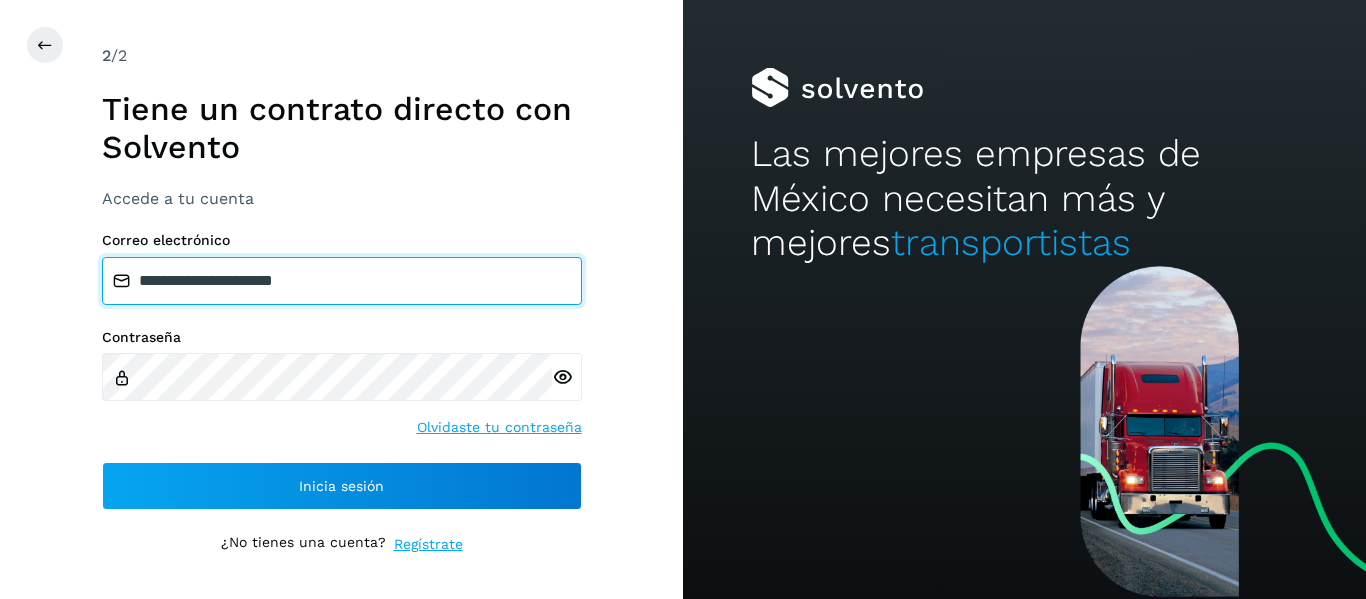 click on "**********" at bounding box center [342, 281] 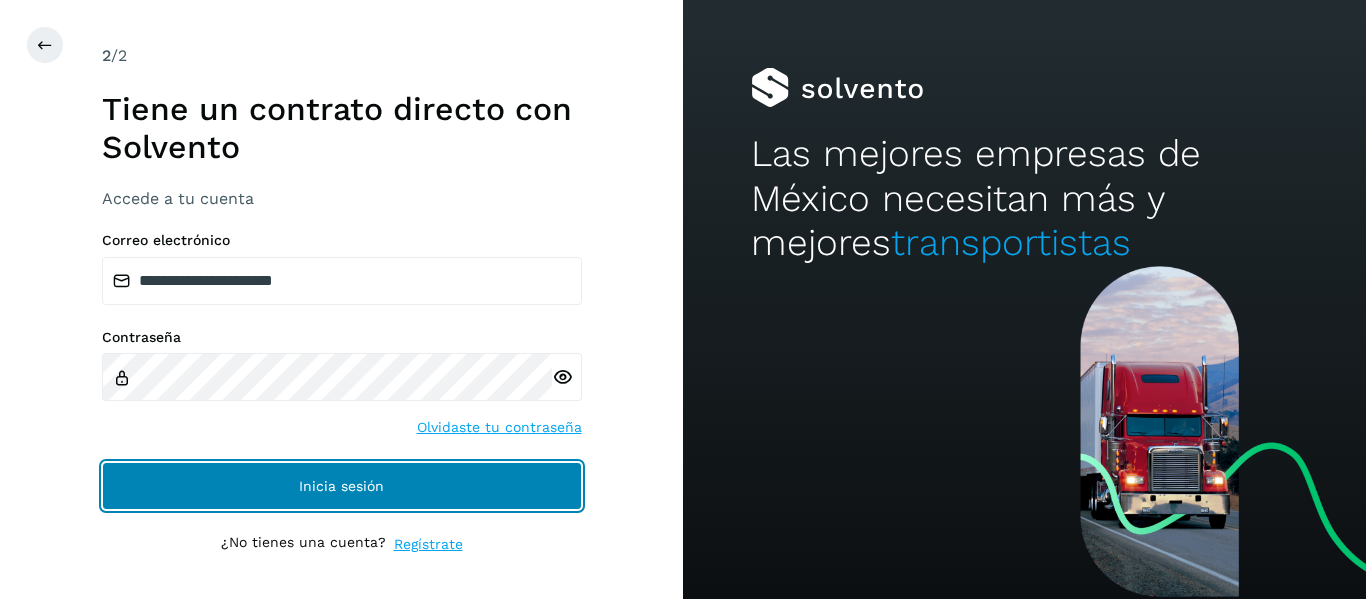 click on "Inicia sesión" at bounding box center (342, 486) 